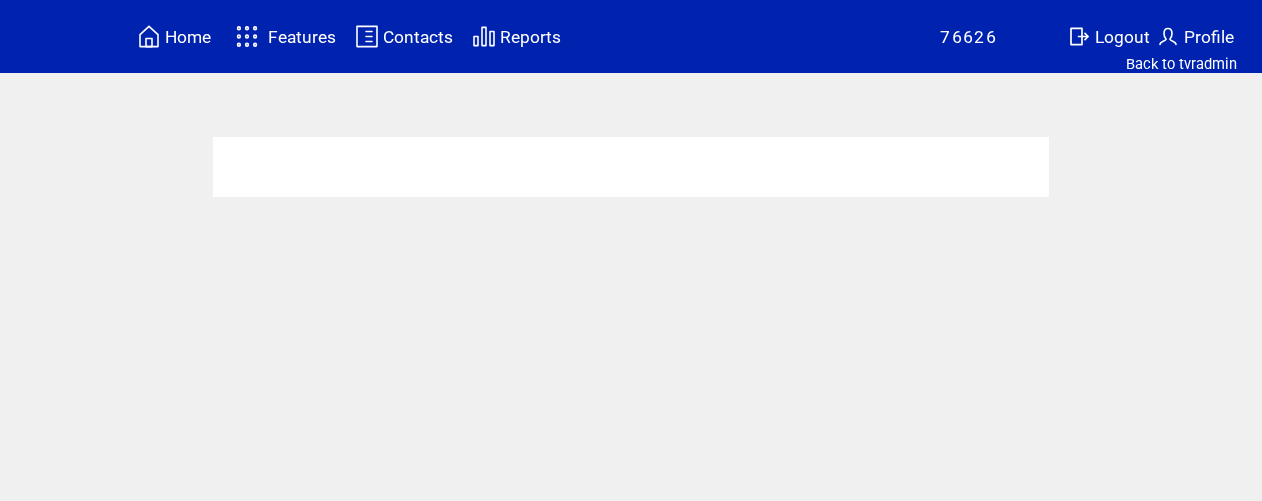 scroll, scrollTop: 0, scrollLeft: 0, axis: both 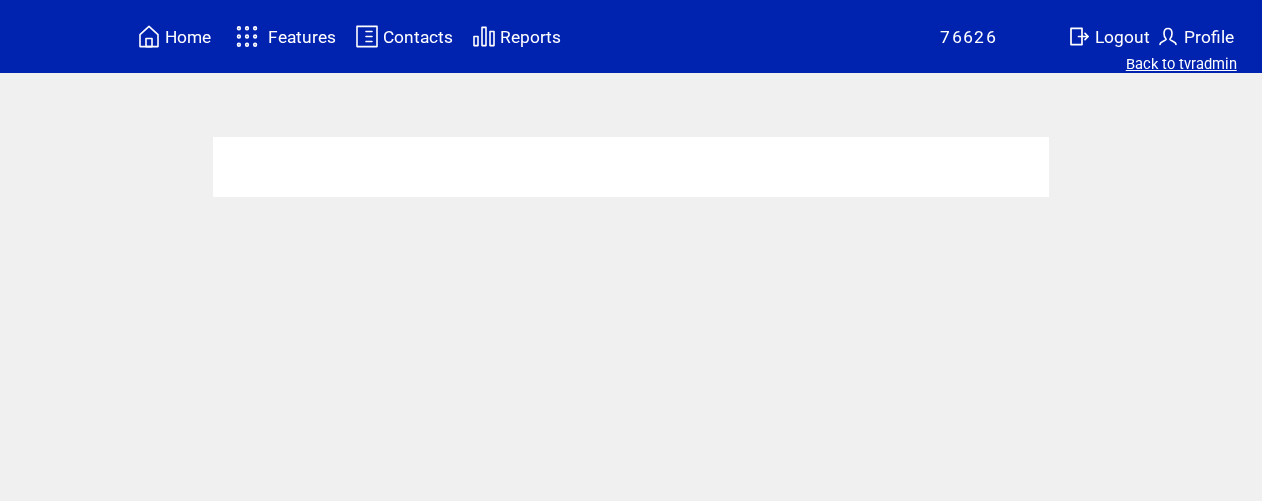 click on "Back to tvradmin" at bounding box center [1181, 64] 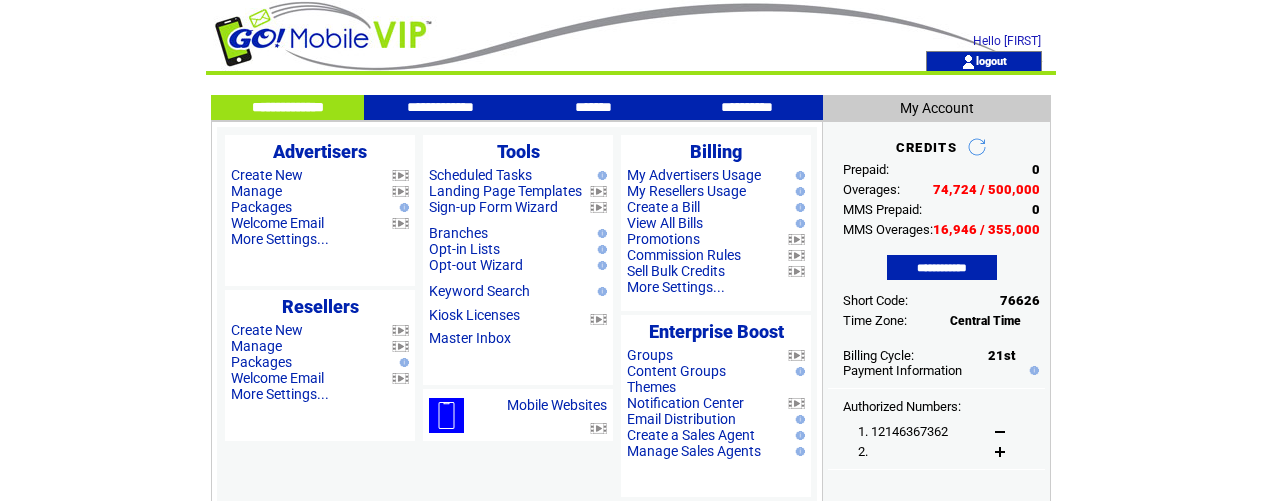 scroll, scrollTop: 0, scrollLeft: 0, axis: both 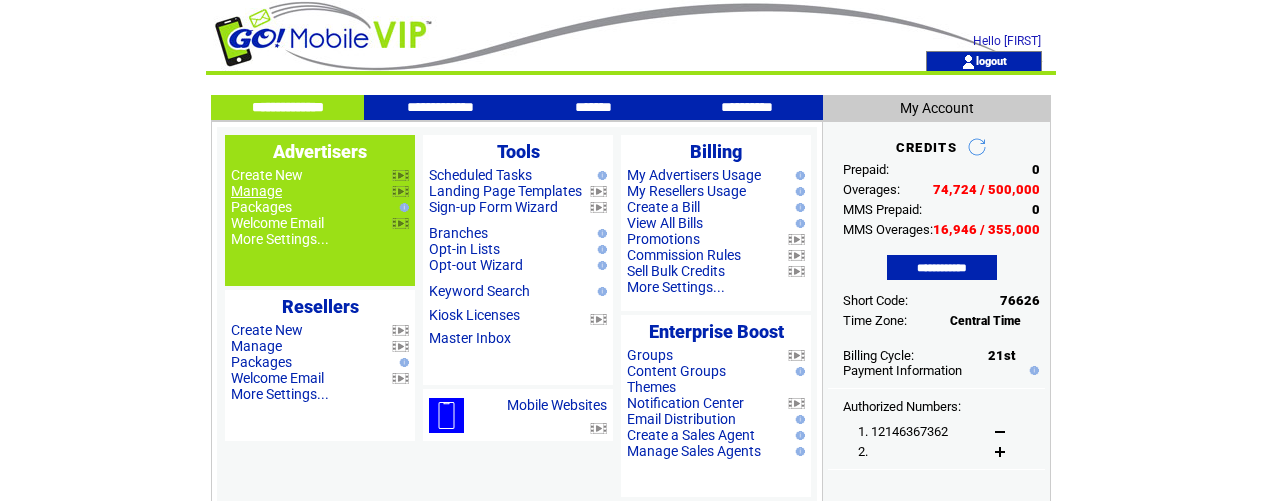 click on "Manage" at bounding box center [256, 191] 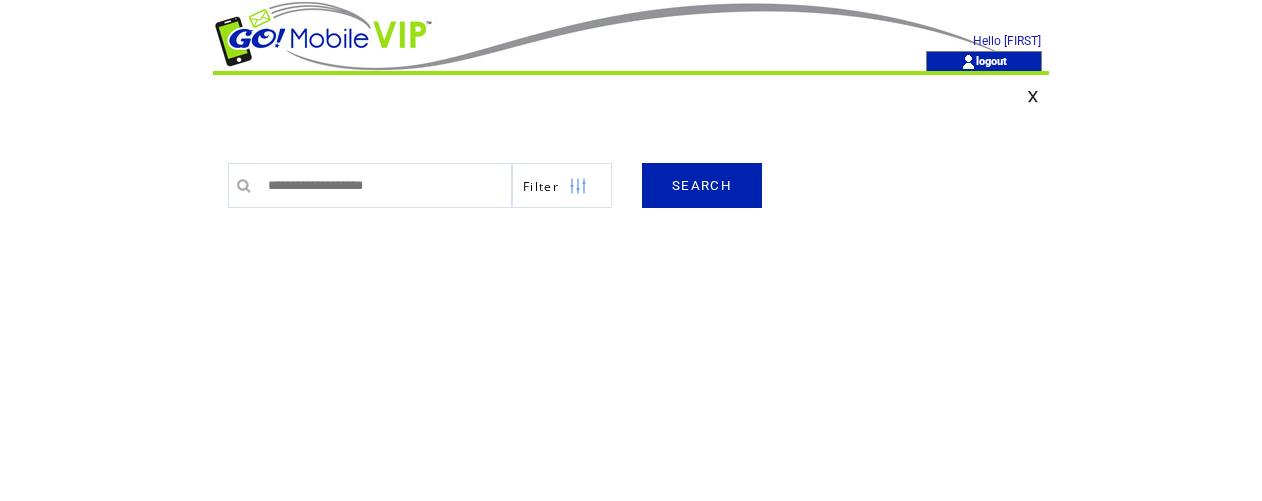 scroll, scrollTop: 0, scrollLeft: 0, axis: both 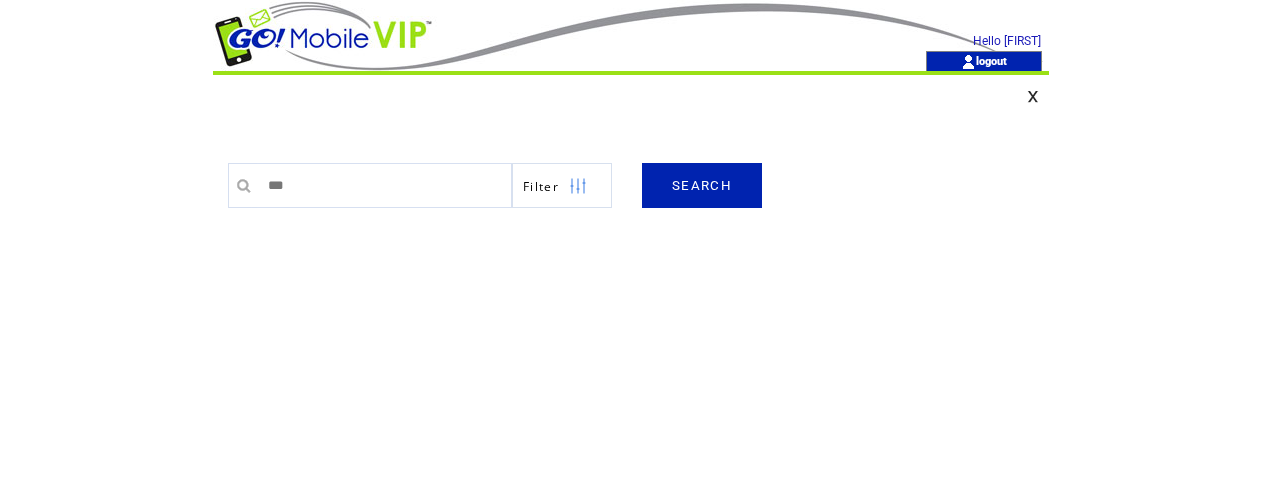 type on "********" 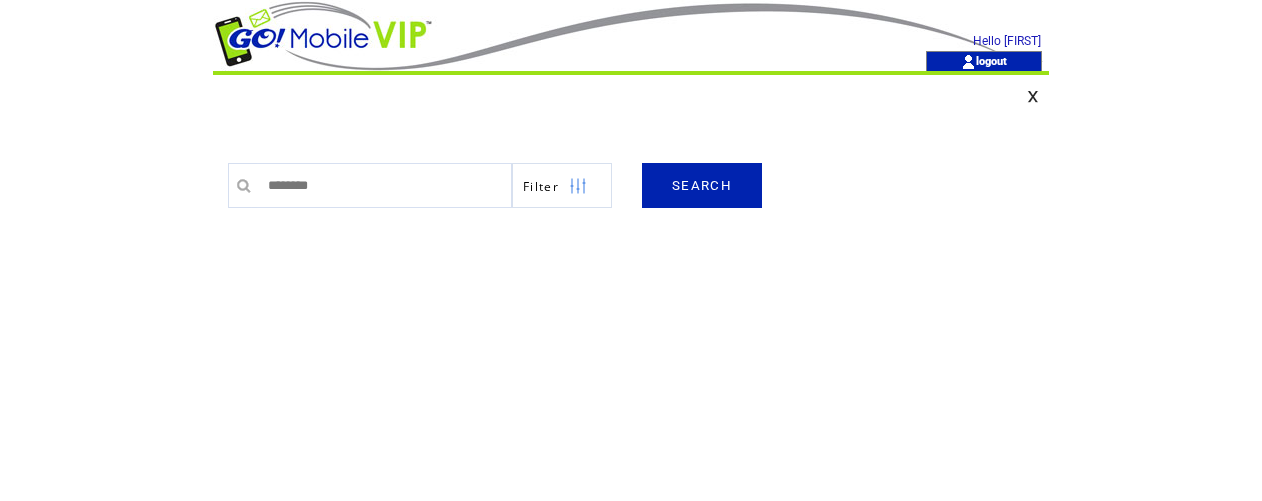 click on "SEARCH" at bounding box center (702, 185) 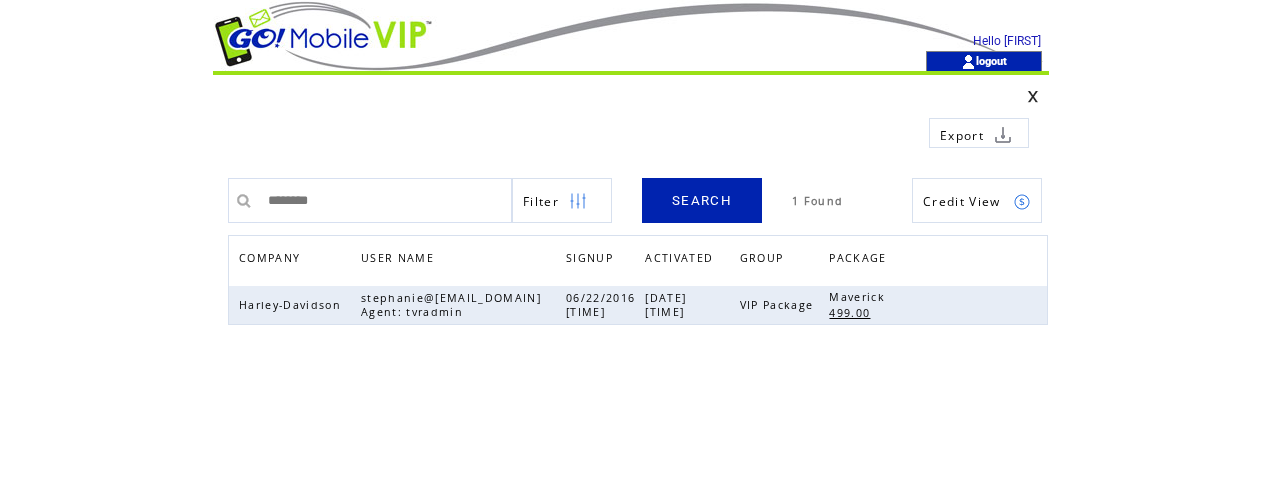 scroll, scrollTop: 0, scrollLeft: 0, axis: both 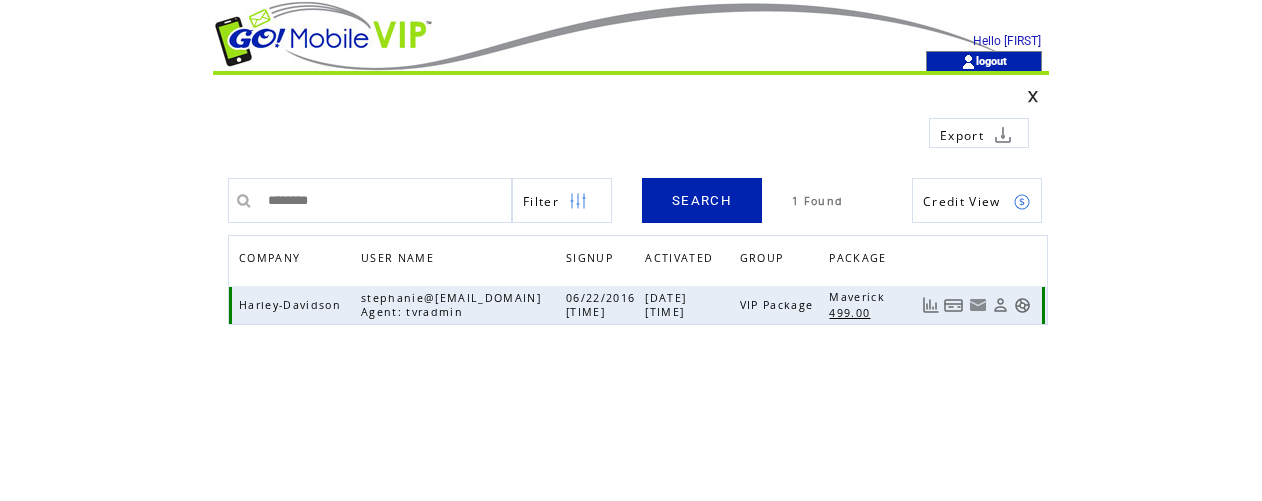 click at bounding box center [1022, 305] 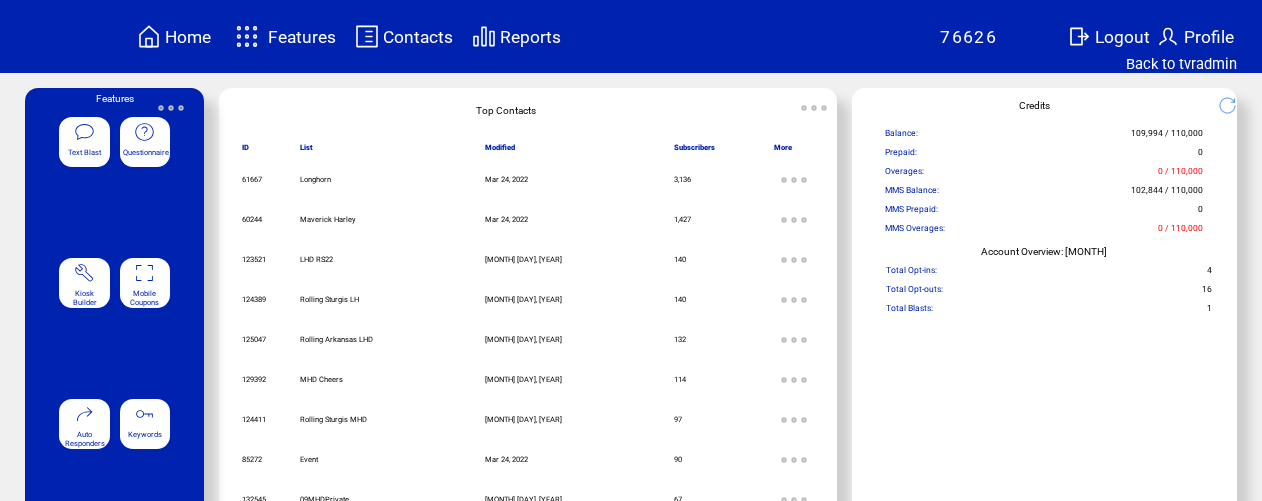 scroll, scrollTop: 0, scrollLeft: 0, axis: both 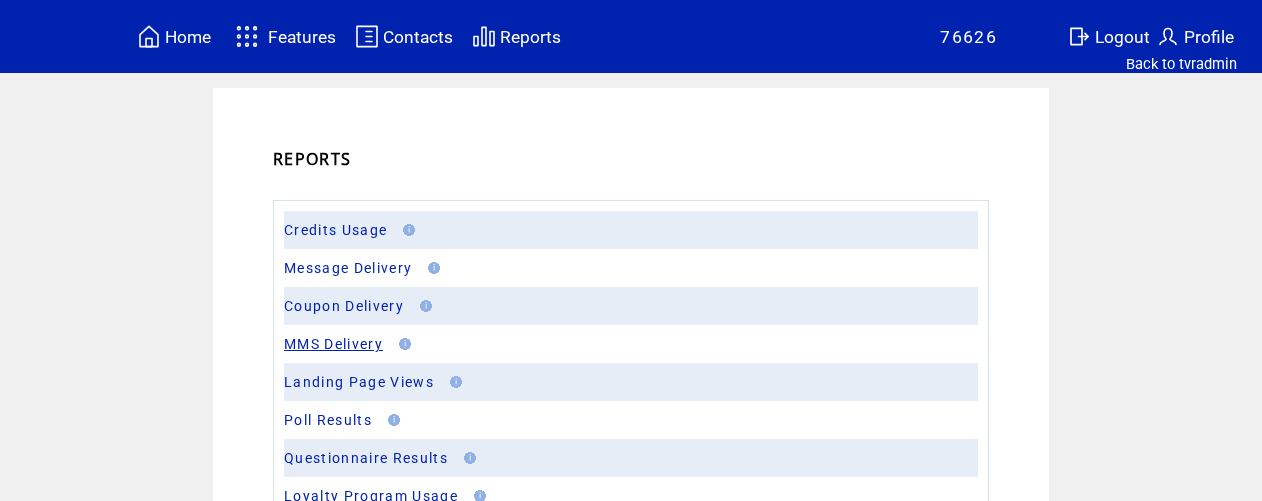 click on "MMS Delivery" at bounding box center [333, 344] 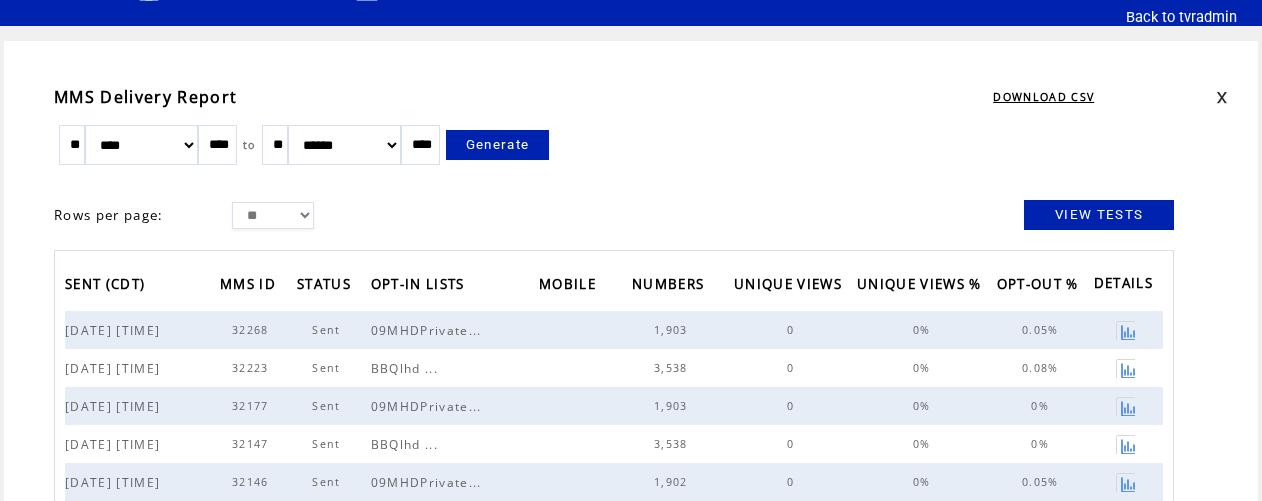 scroll, scrollTop: 0, scrollLeft: 0, axis: both 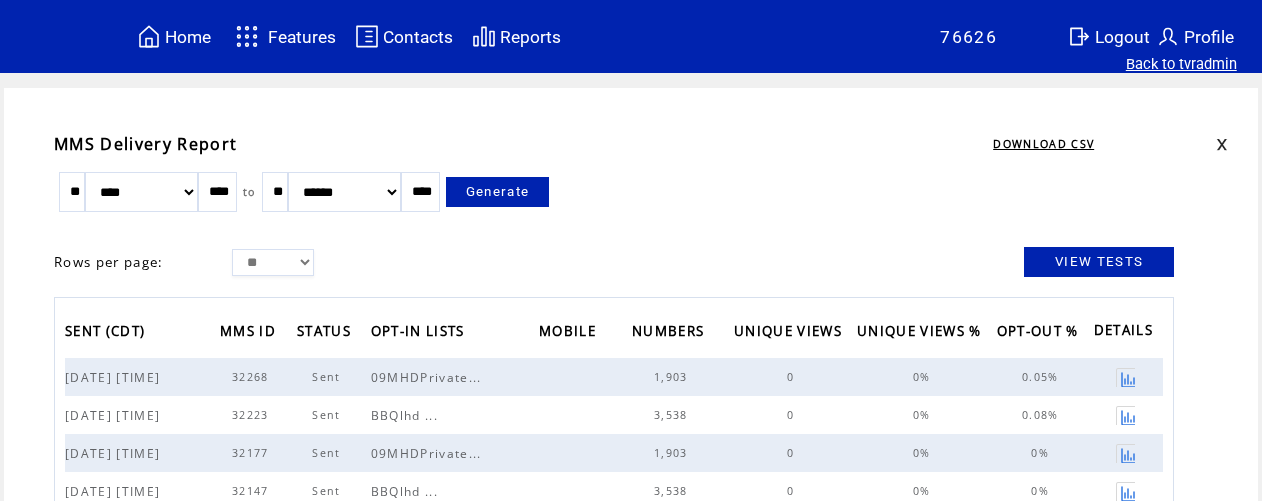 click on "Back to tvradmin" at bounding box center (1181, 64) 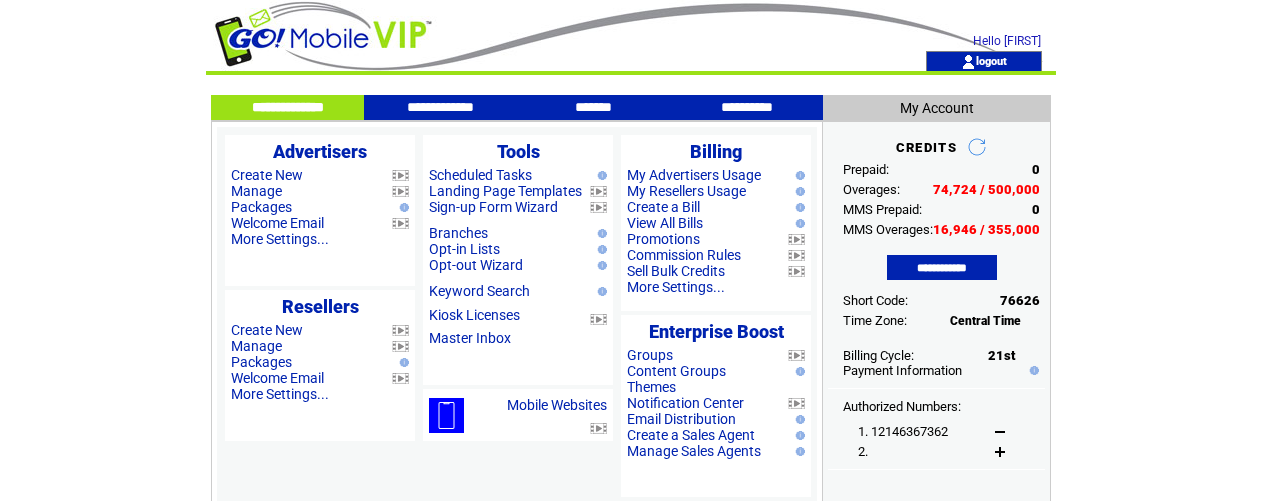 scroll, scrollTop: 0, scrollLeft: 0, axis: both 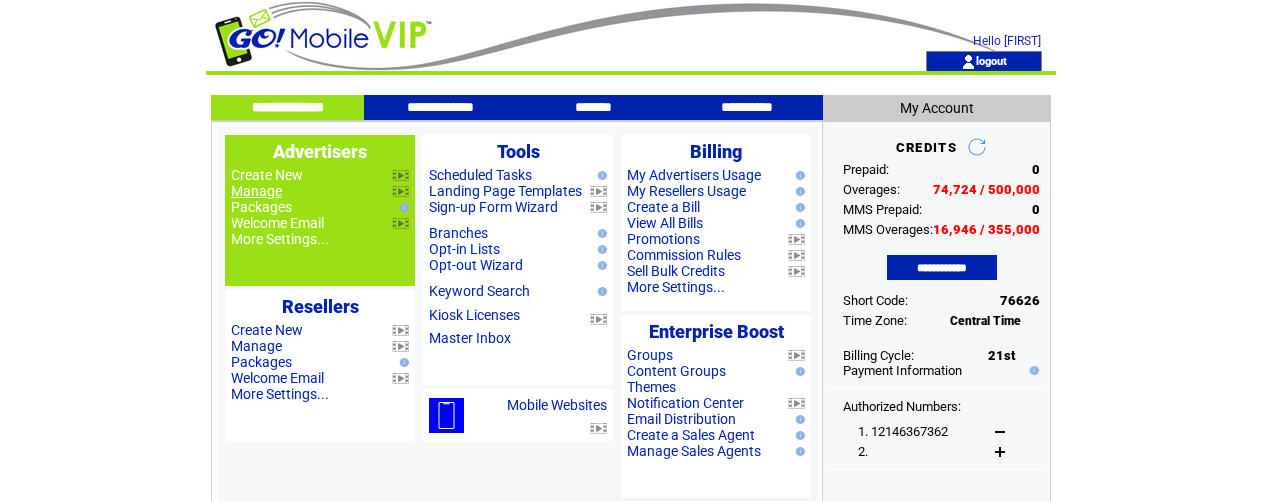 click on "Manage" at bounding box center (256, 191) 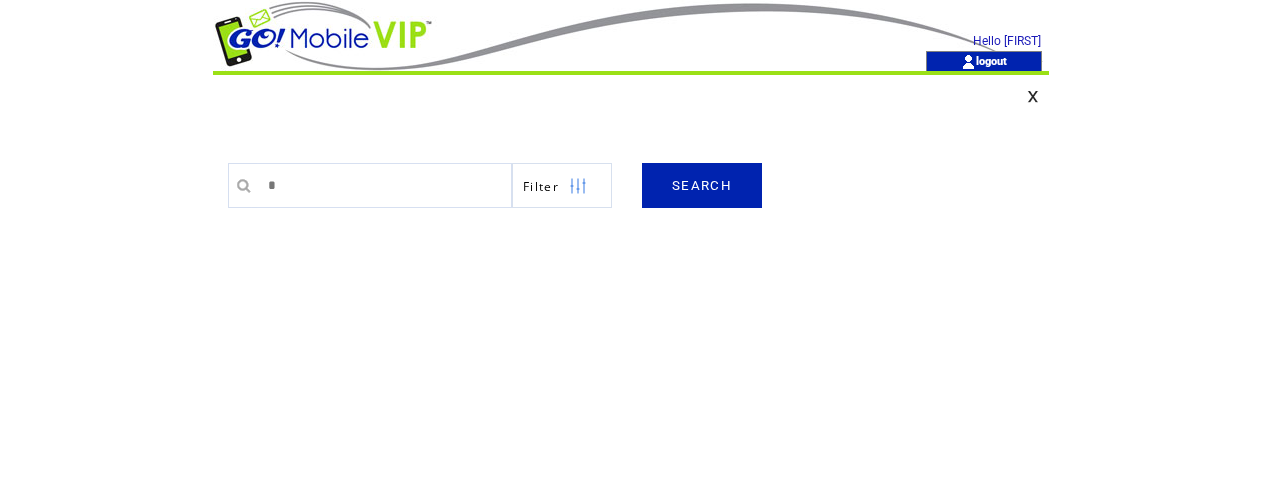 scroll, scrollTop: 0, scrollLeft: 0, axis: both 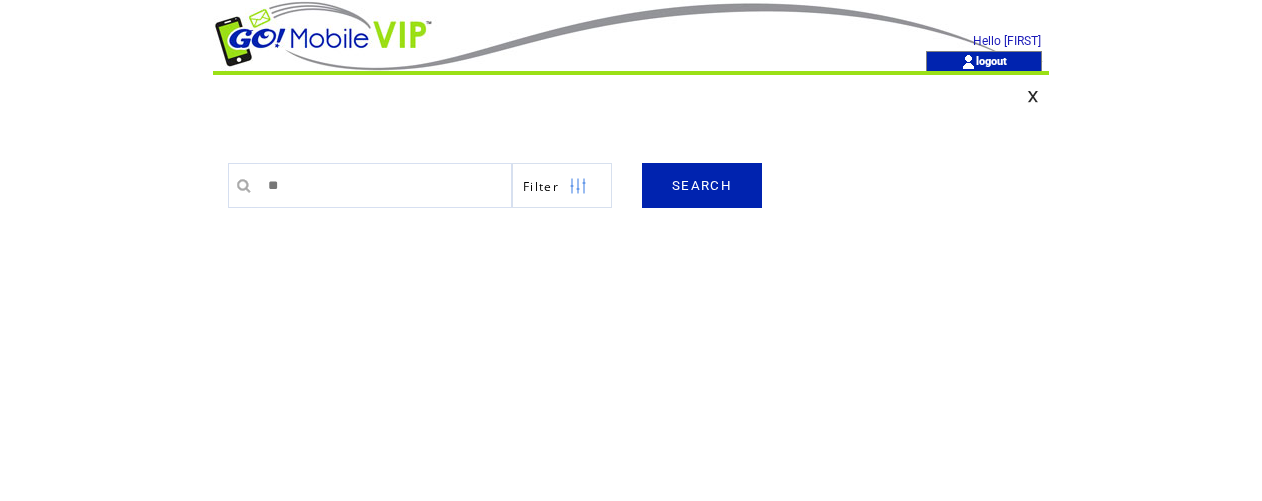 type on "*********" 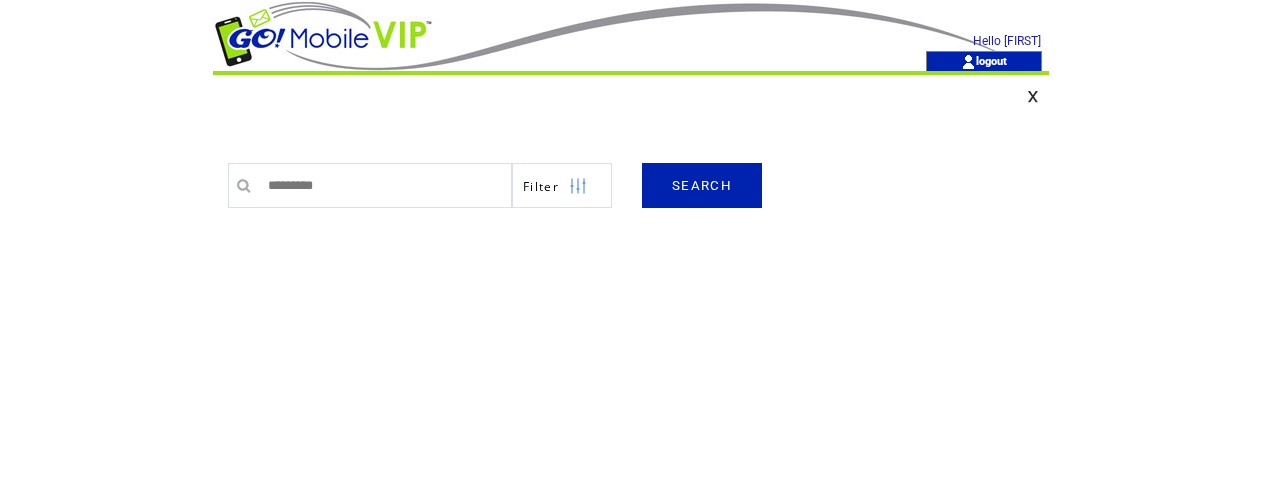 click on "SEARCH" at bounding box center (702, 185) 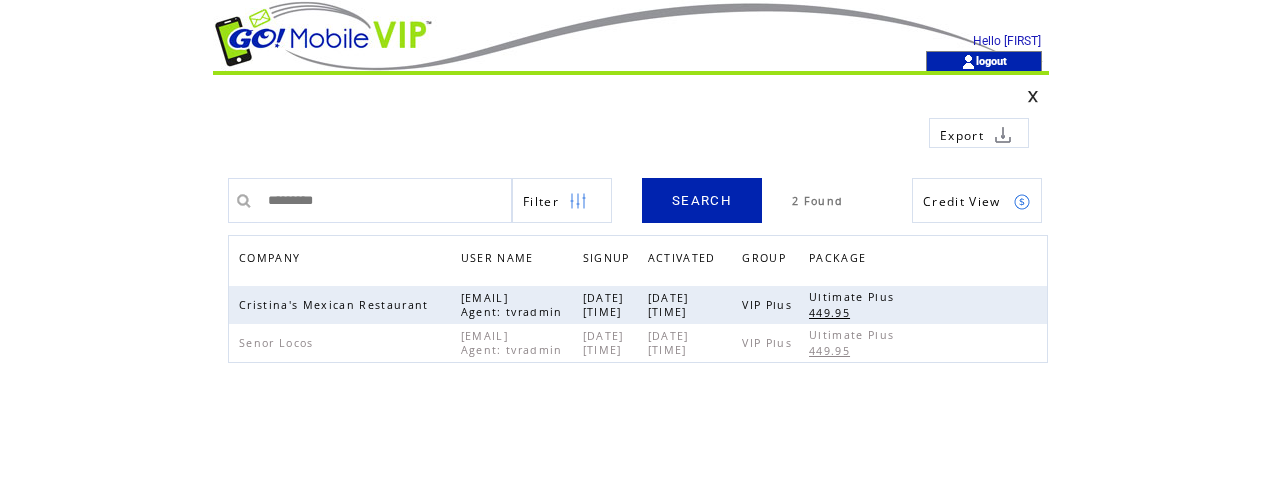 scroll, scrollTop: 0, scrollLeft: 0, axis: both 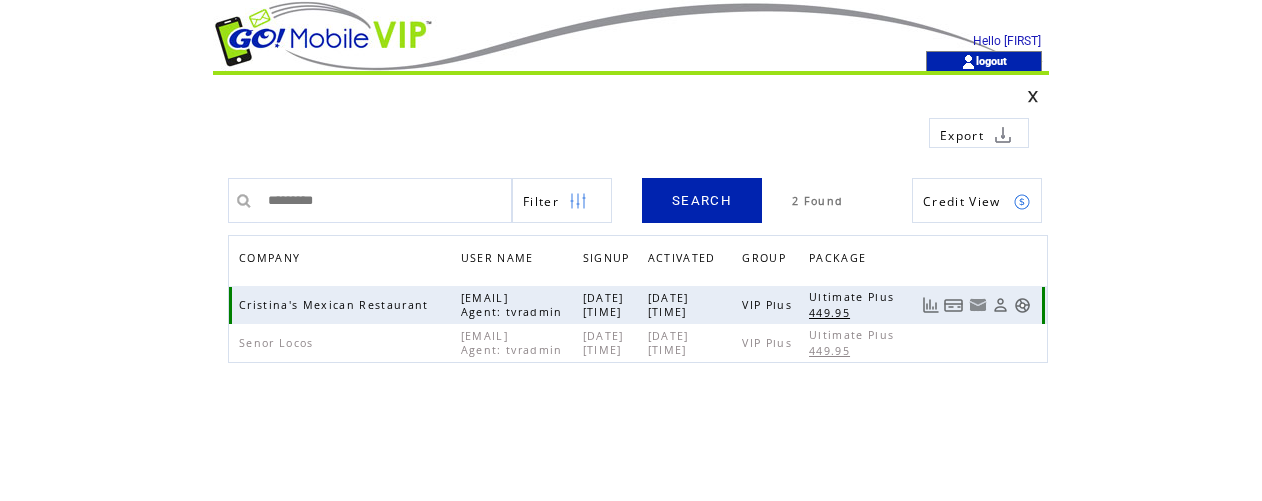 click at bounding box center [1022, 305] 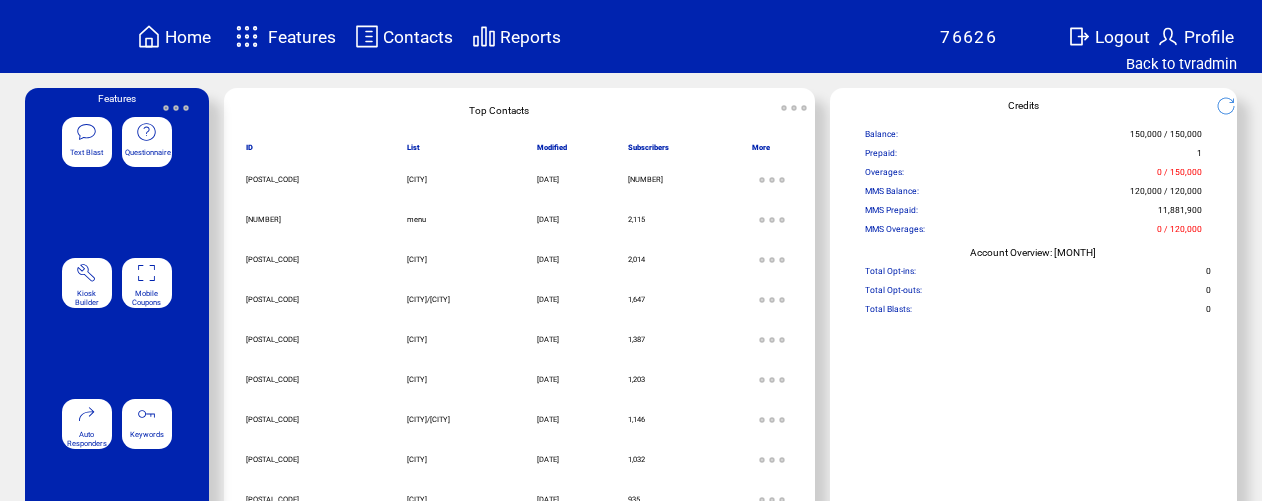 scroll, scrollTop: 0, scrollLeft: 0, axis: both 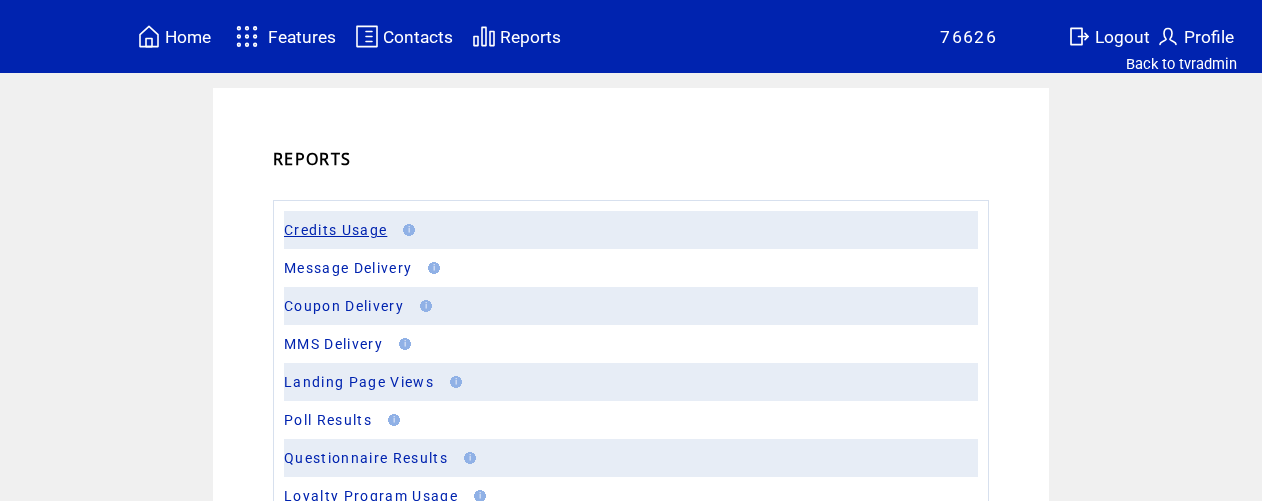 click on "Credits Usage" at bounding box center [335, 230] 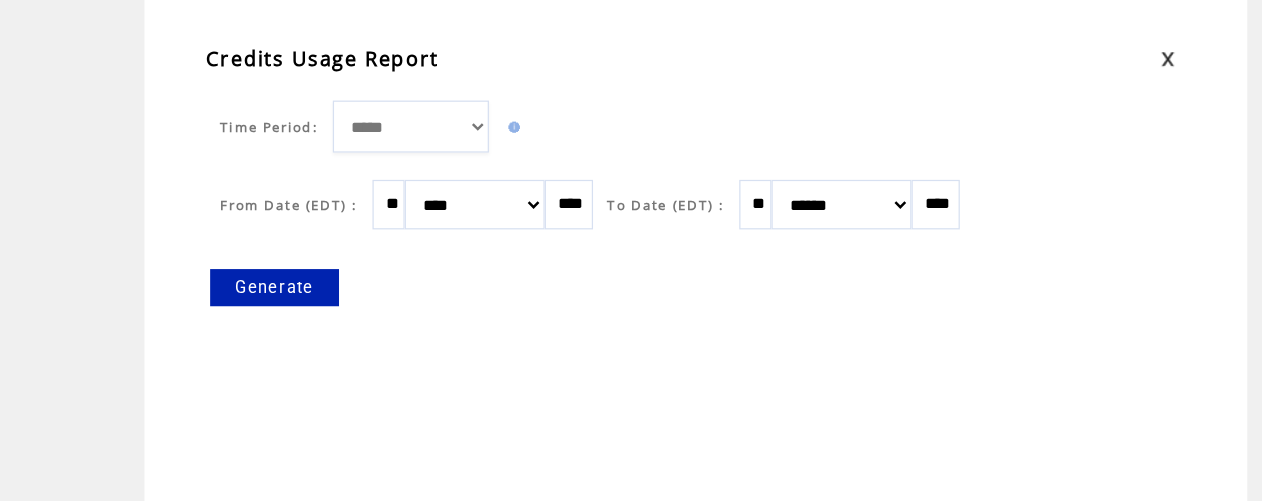 scroll, scrollTop: 33, scrollLeft: 0, axis: vertical 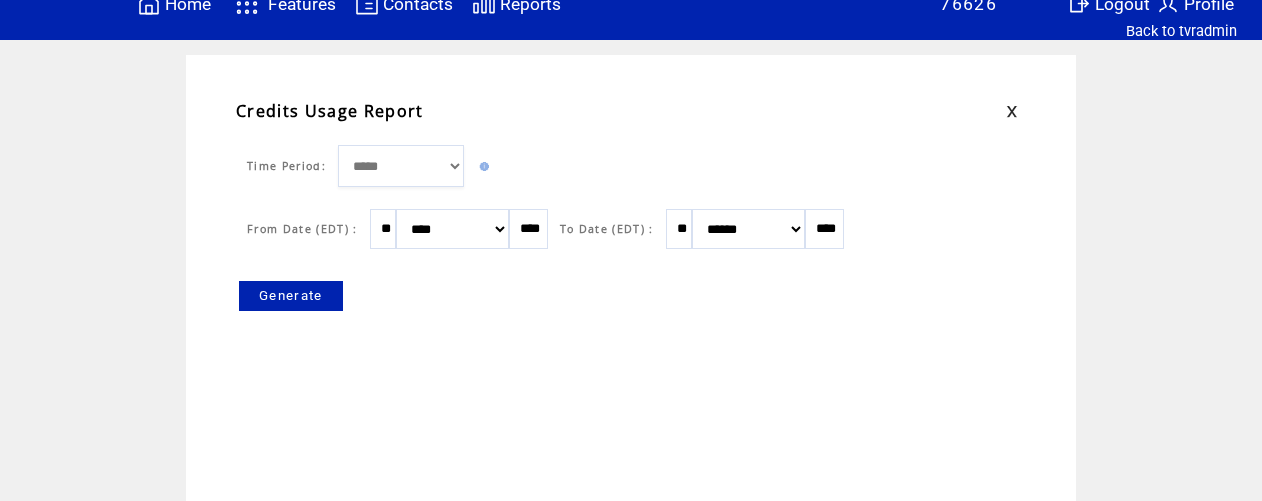 click on "Generate" at bounding box center (291, 296) 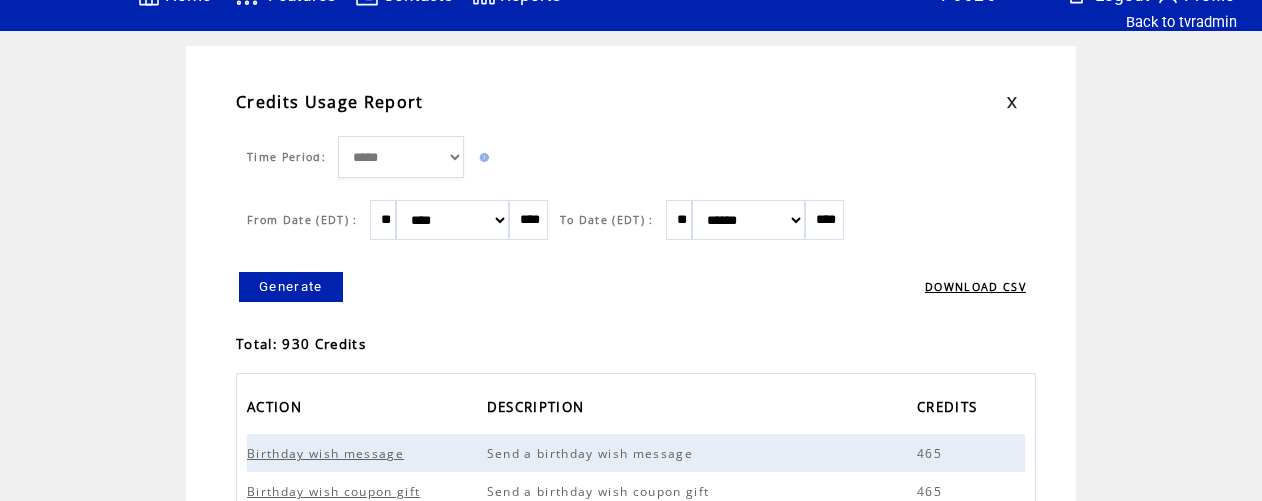 scroll, scrollTop: 0, scrollLeft: 0, axis: both 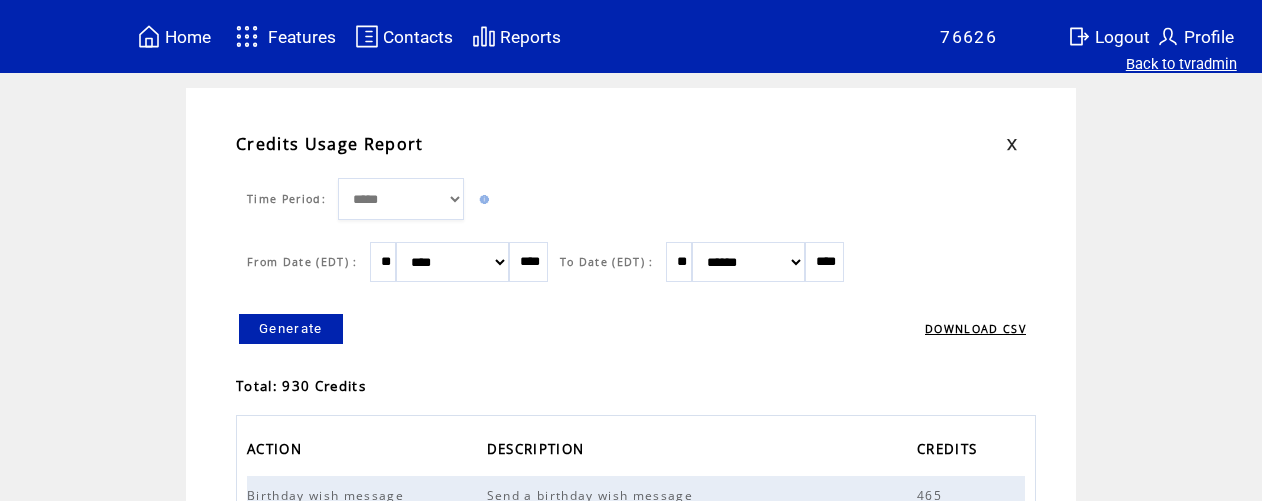click on "Back to tvradmin" at bounding box center [1181, 64] 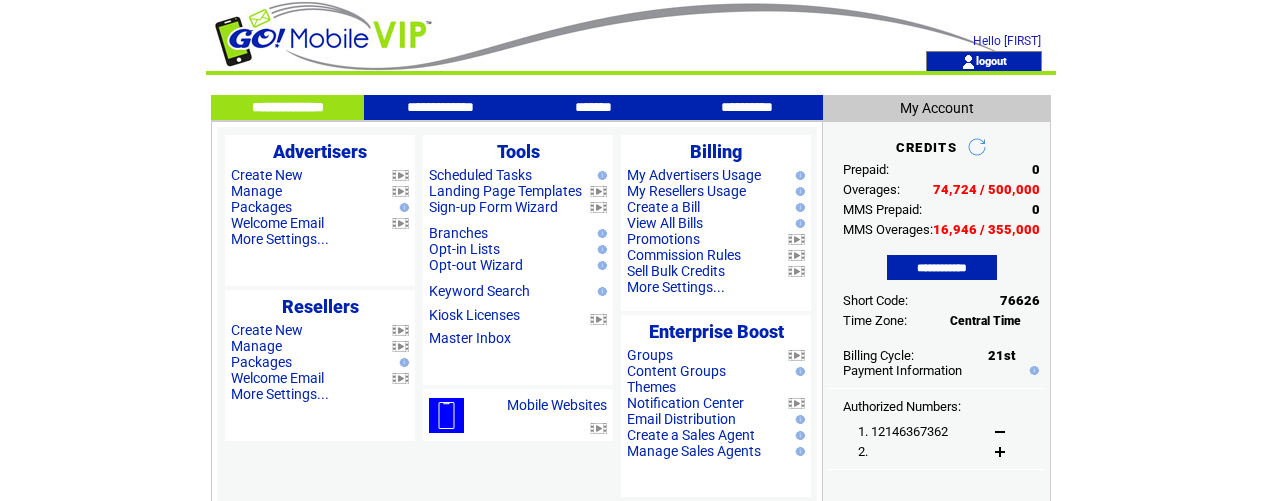 scroll, scrollTop: 0, scrollLeft: 0, axis: both 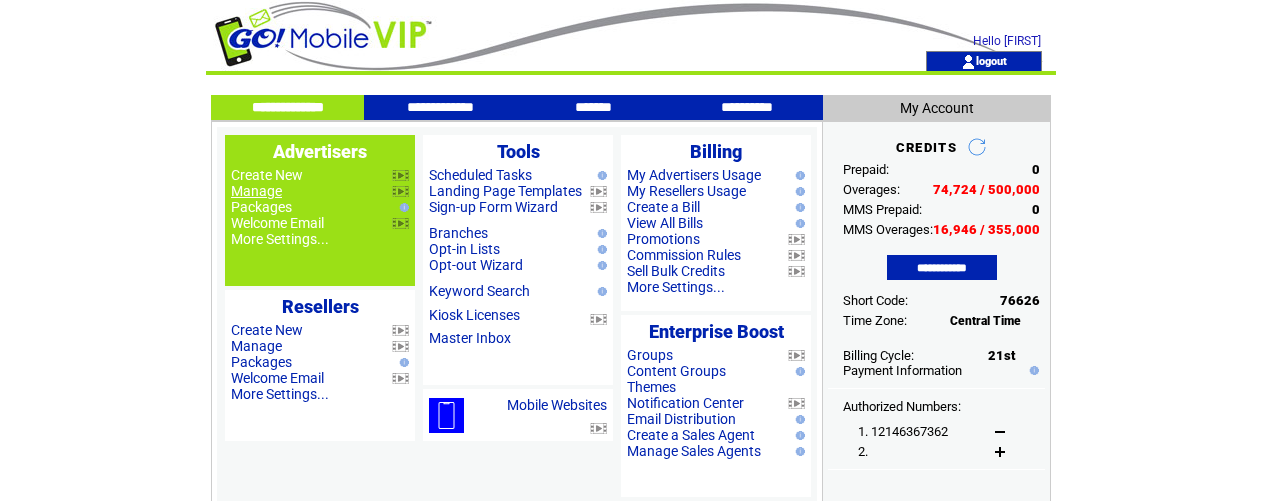 click on "Manage" at bounding box center (256, 191) 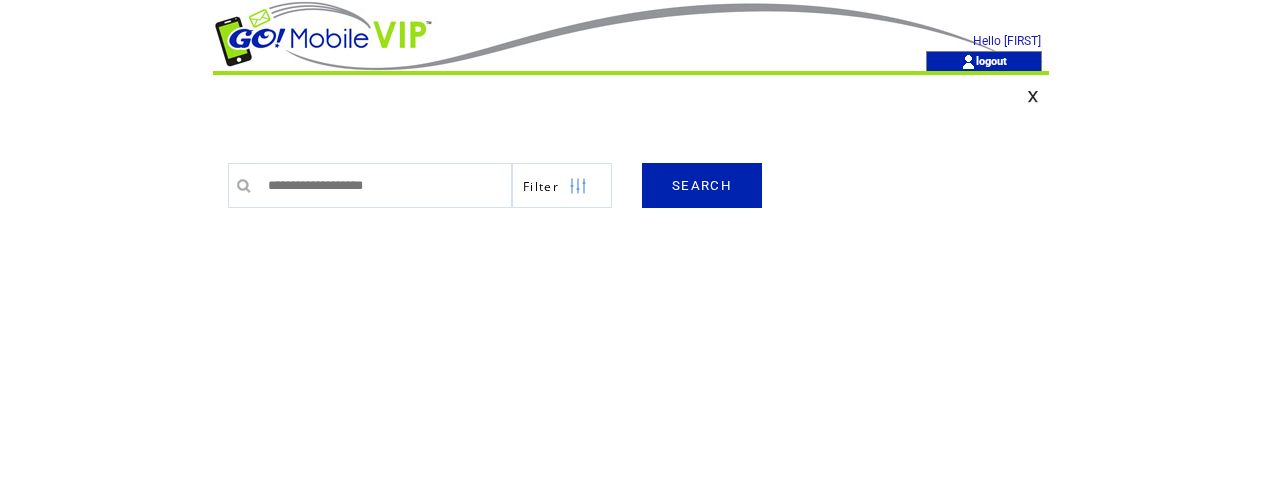 scroll, scrollTop: 0, scrollLeft: 0, axis: both 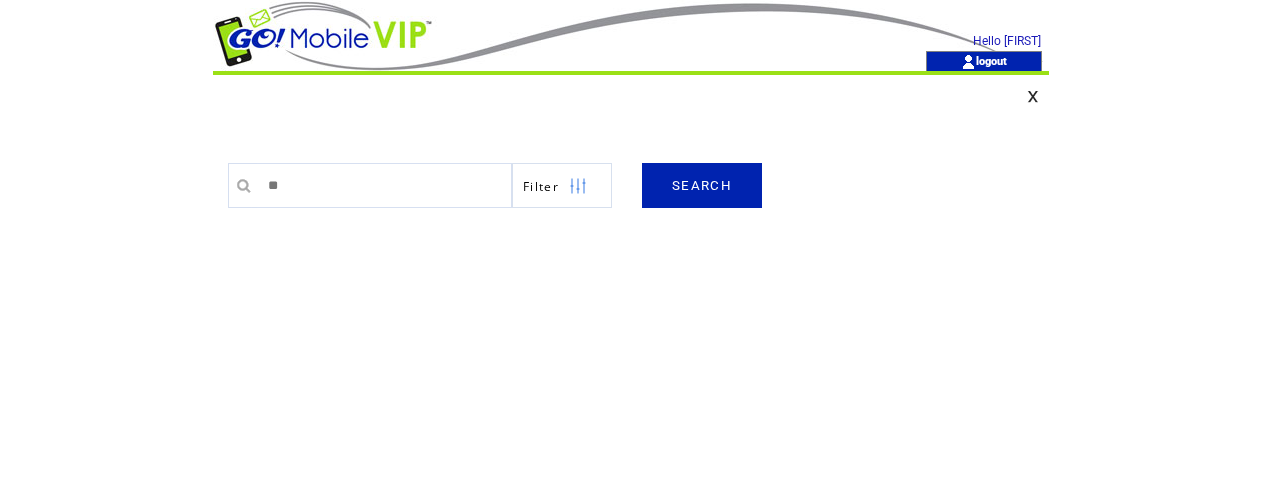 type on "********" 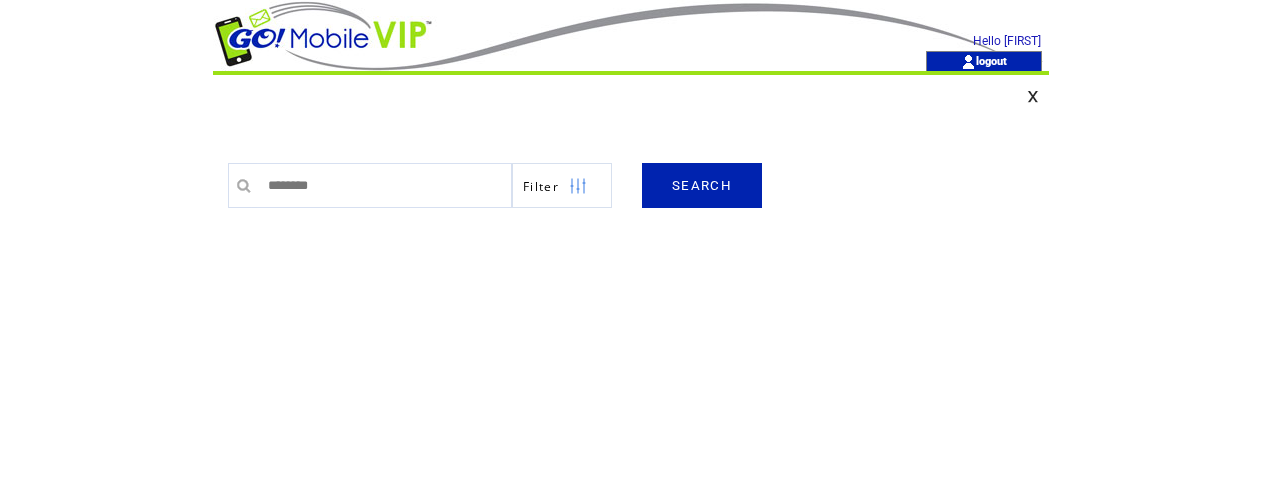 click on "SEARCH" at bounding box center [702, 185] 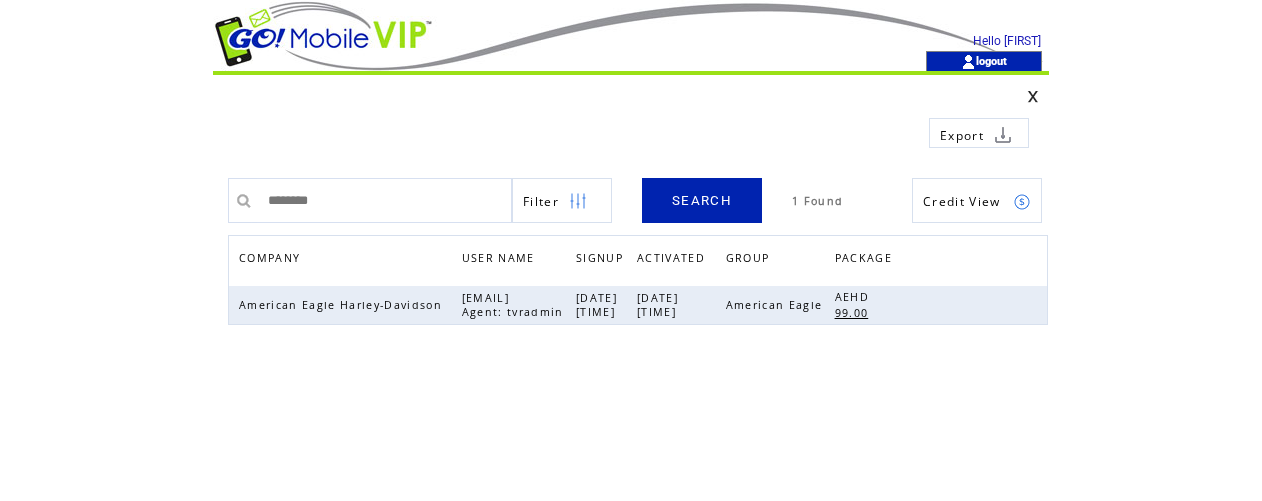scroll, scrollTop: 0, scrollLeft: 0, axis: both 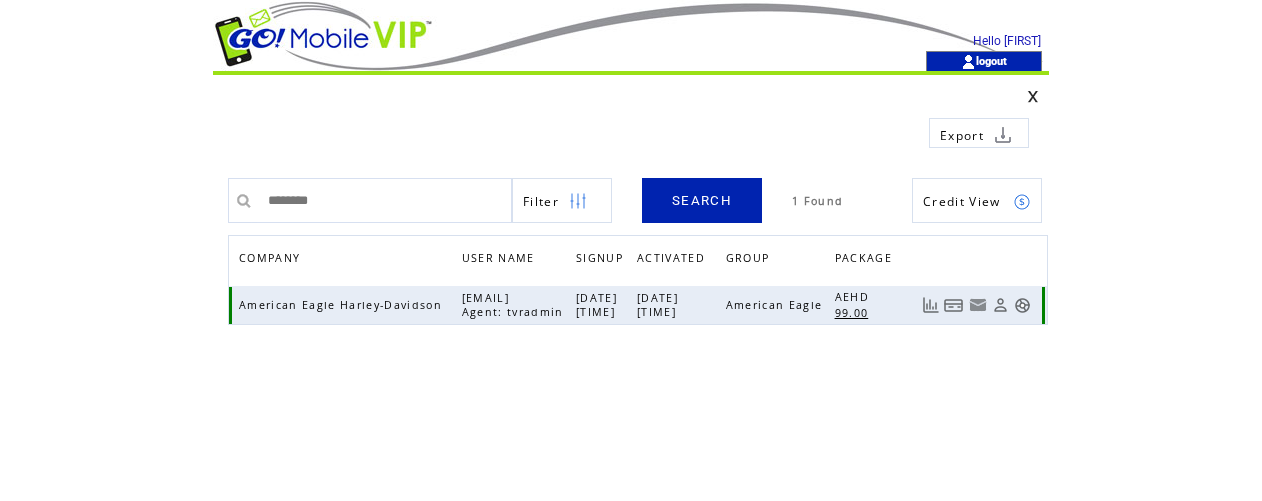 click at bounding box center [1022, 305] 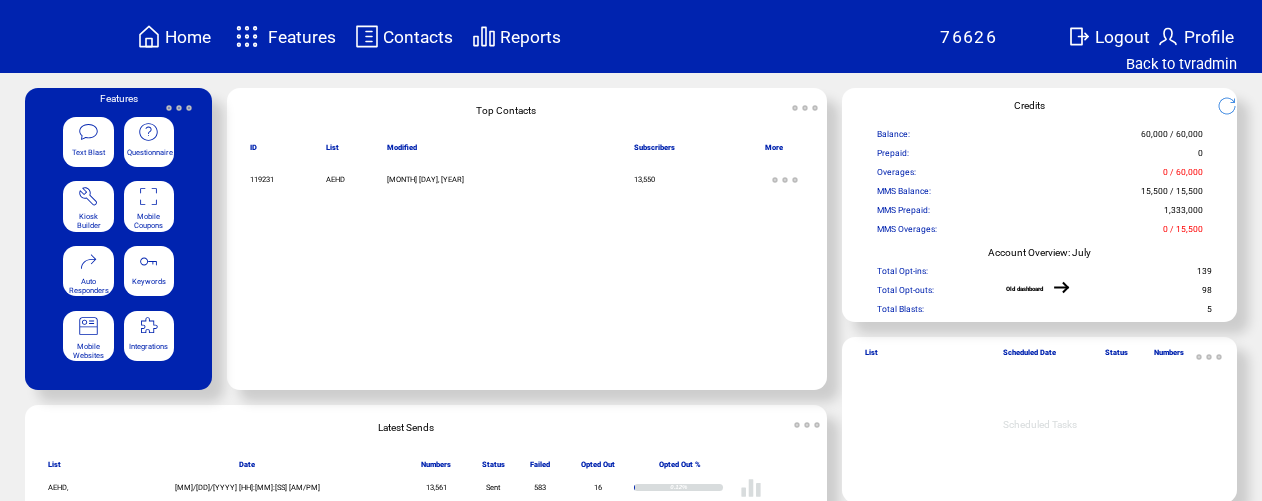 scroll, scrollTop: 0, scrollLeft: 0, axis: both 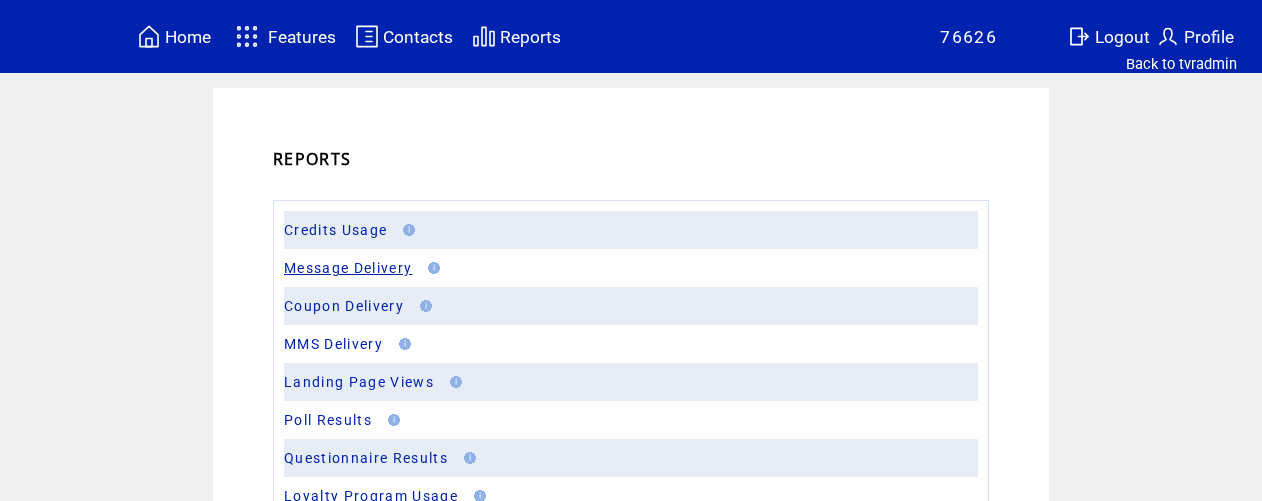 click on "Message Delivery" at bounding box center (348, 268) 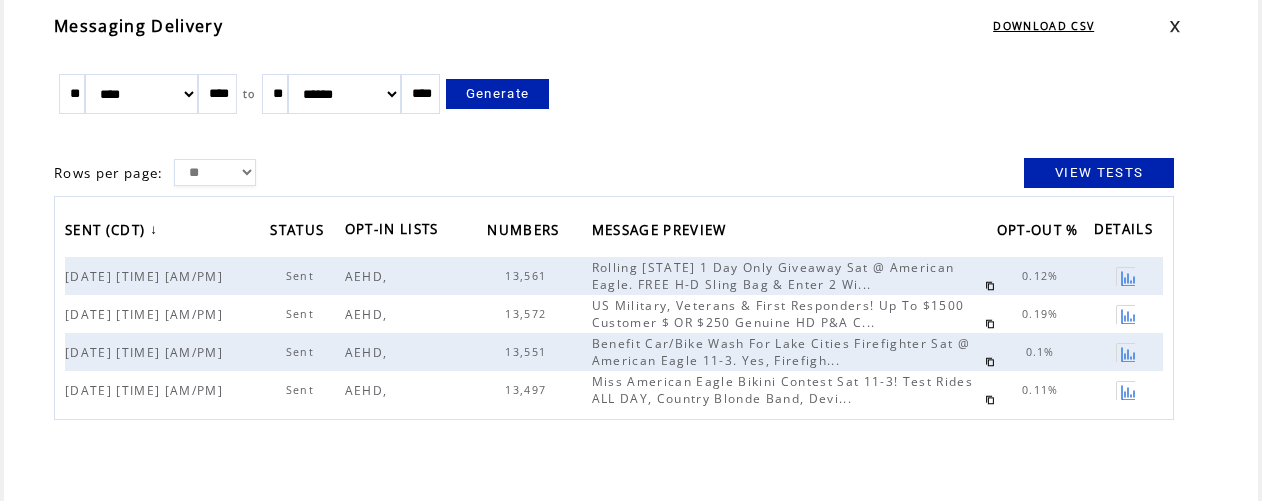 scroll, scrollTop: 0, scrollLeft: 0, axis: both 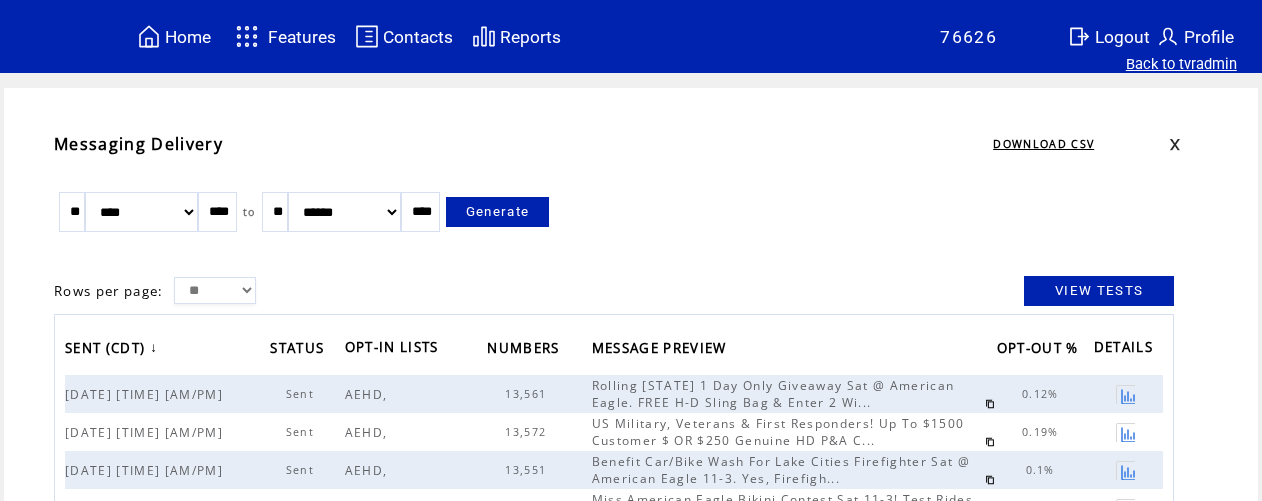 click on "Back to tvradmin" at bounding box center [1181, 64] 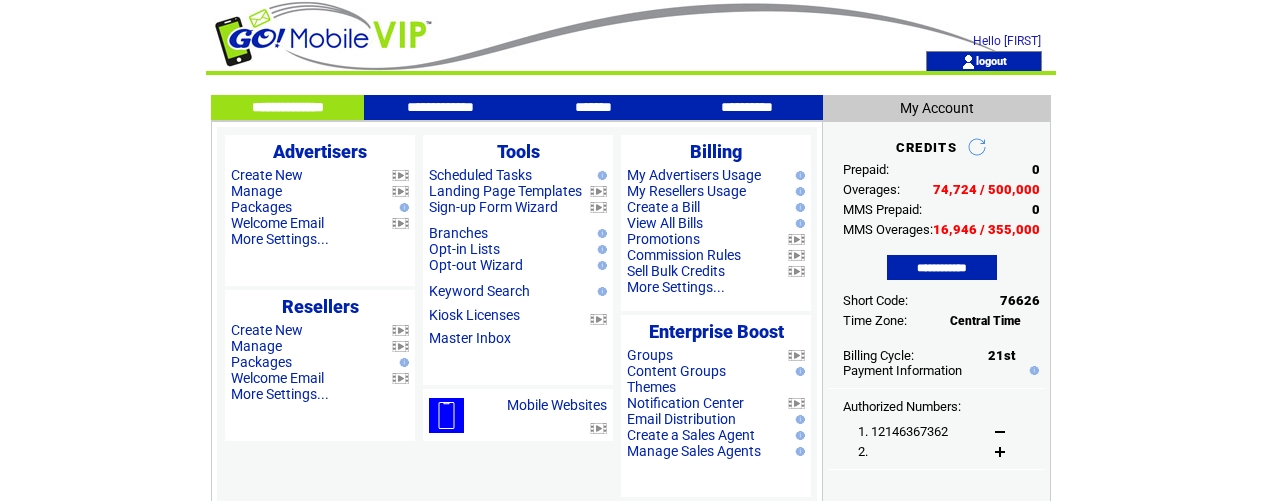 scroll, scrollTop: 0, scrollLeft: 0, axis: both 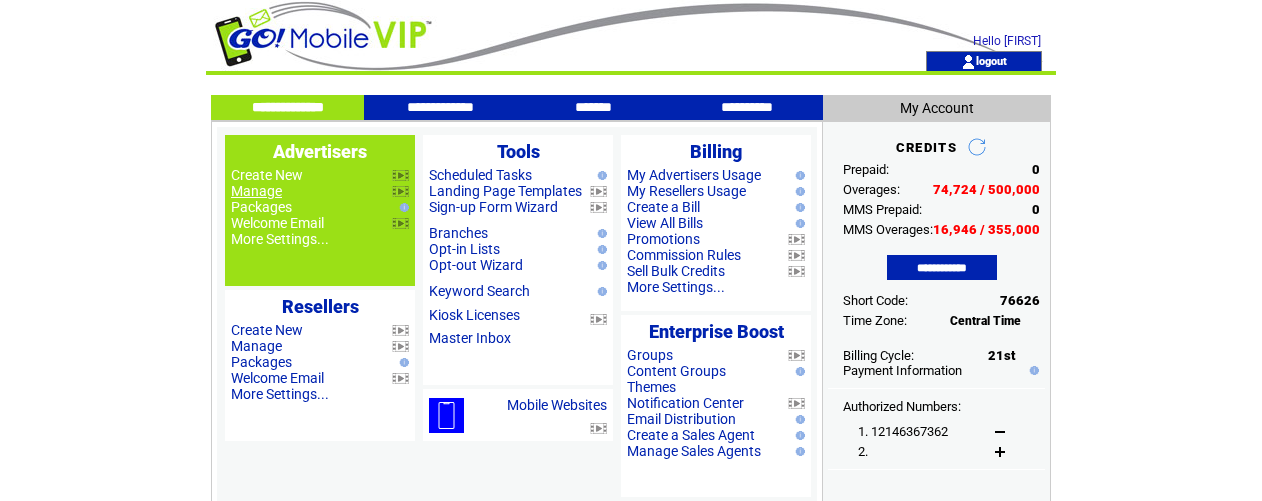 click on "Manage" at bounding box center [256, 191] 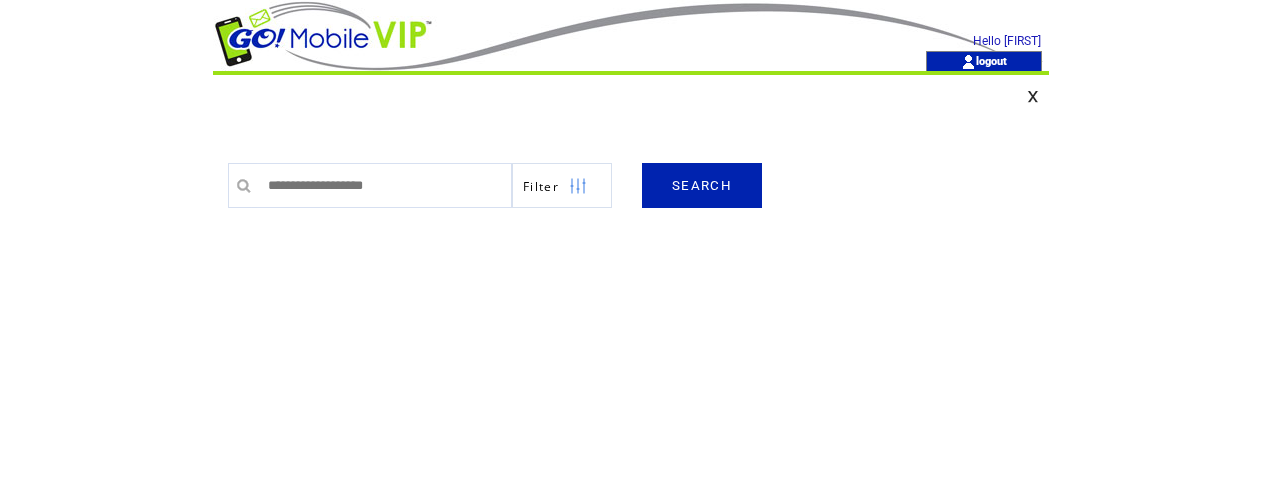 scroll, scrollTop: 0, scrollLeft: 0, axis: both 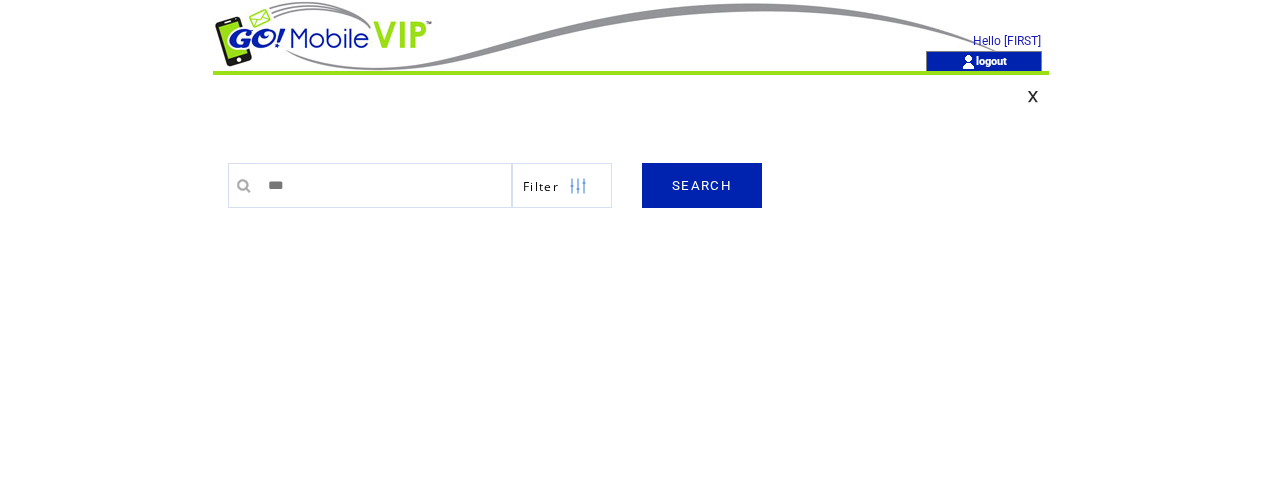 type on "***" 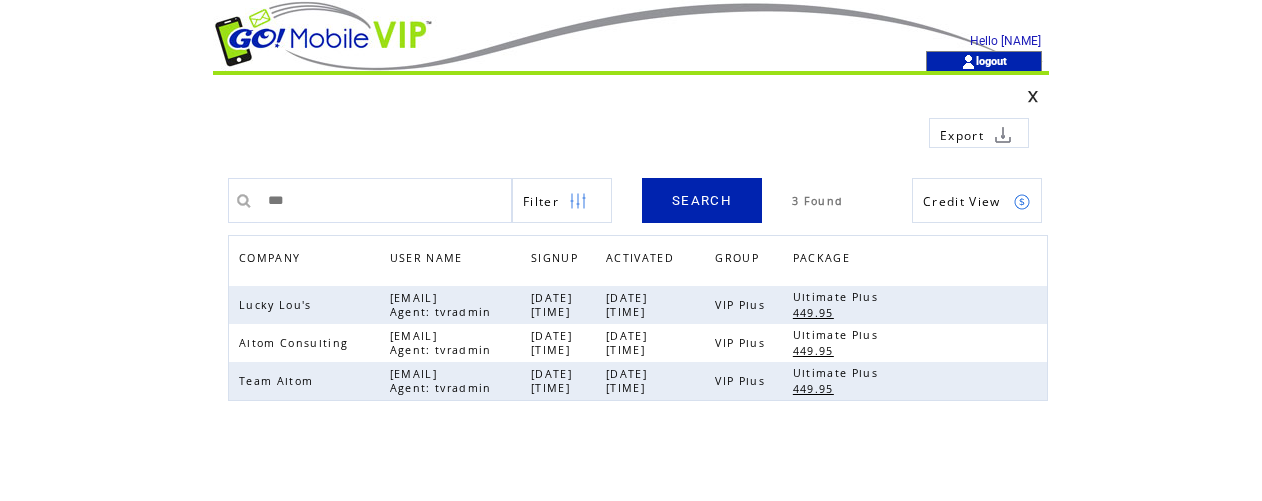scroll, scrollTop: 0, scrollLeft: 0, axis: both 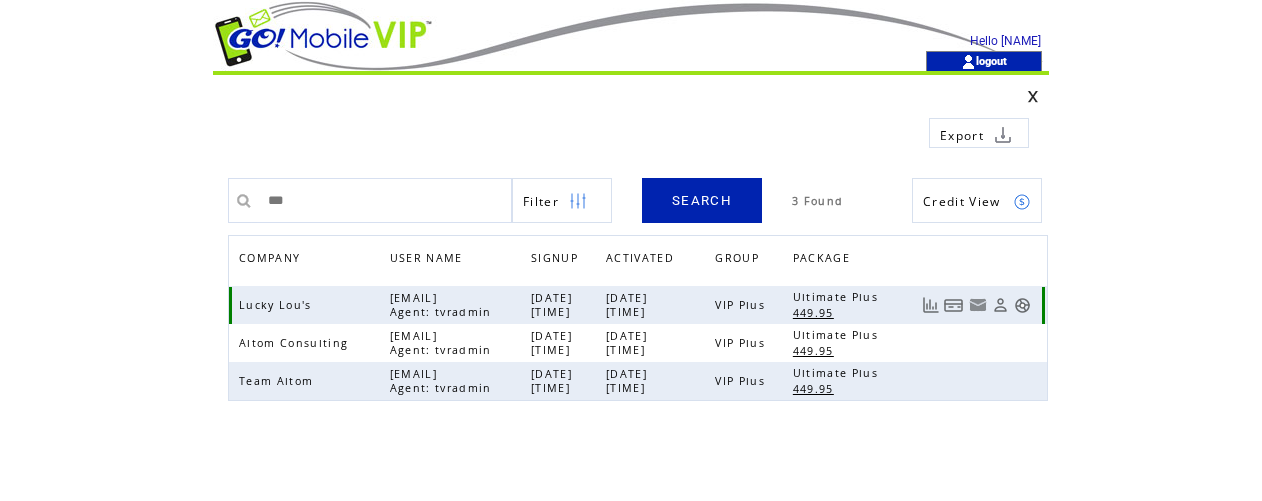 click at bounding box center [1022, 305] 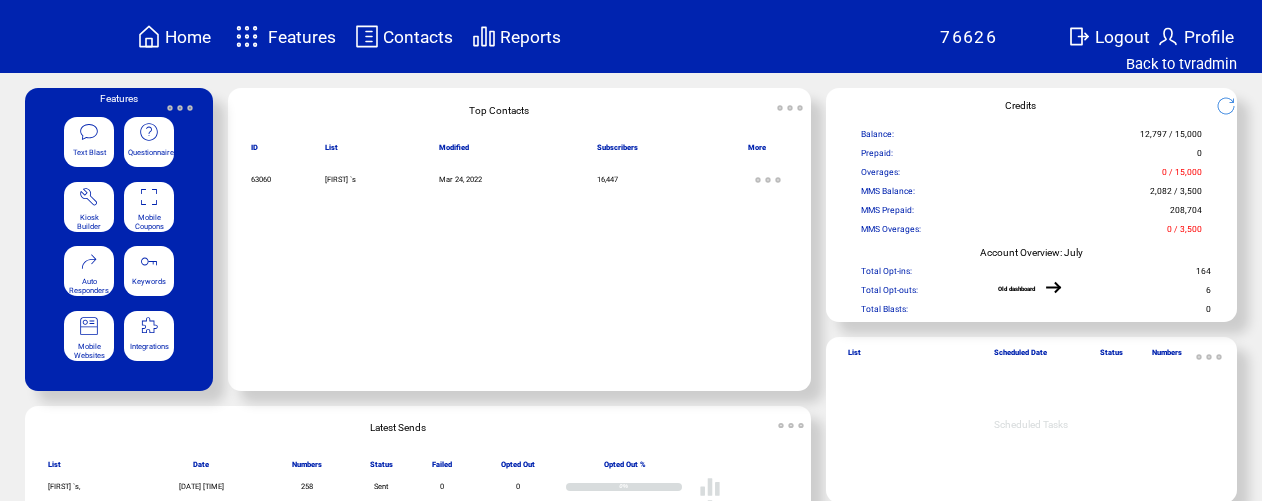scroll, scrollTop: 0, scrollLeft: 0, axis: both 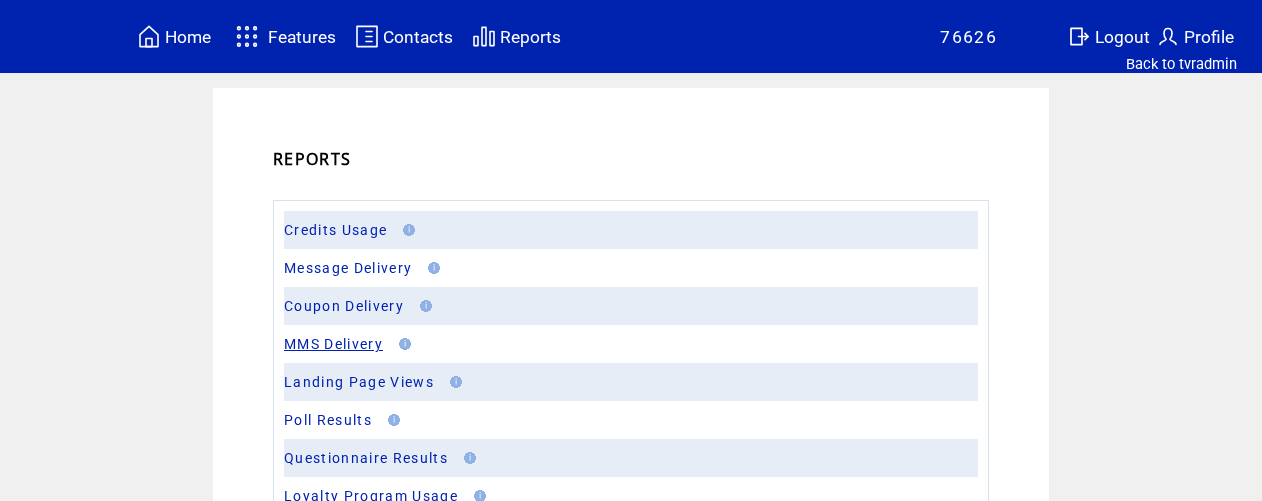 click on "MMS Delivery" at bounding box center [333, 344] 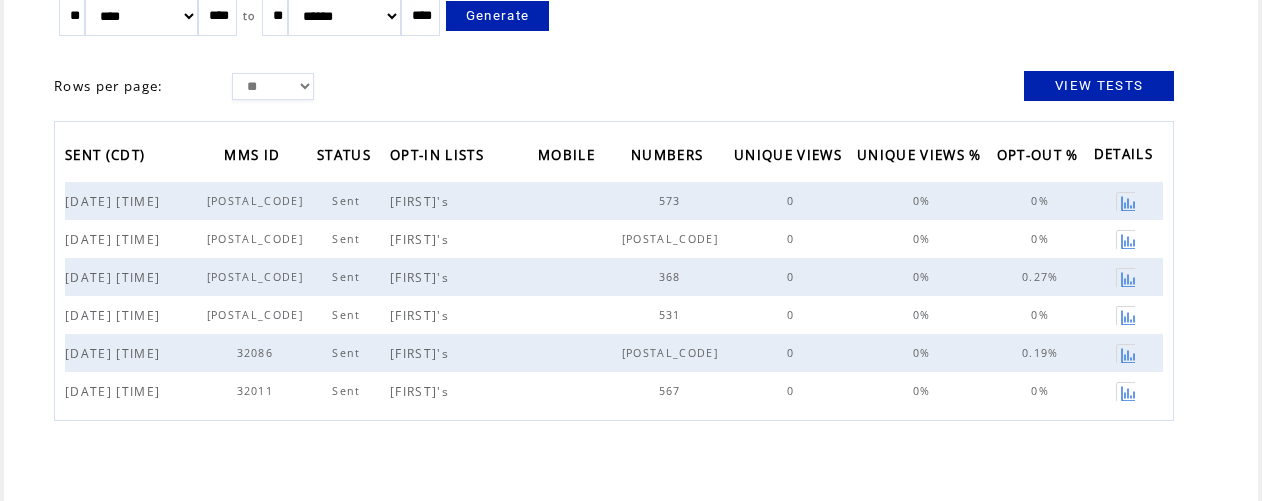 scroll, scrollTop: 0, scrollLeft: 0, axis: both 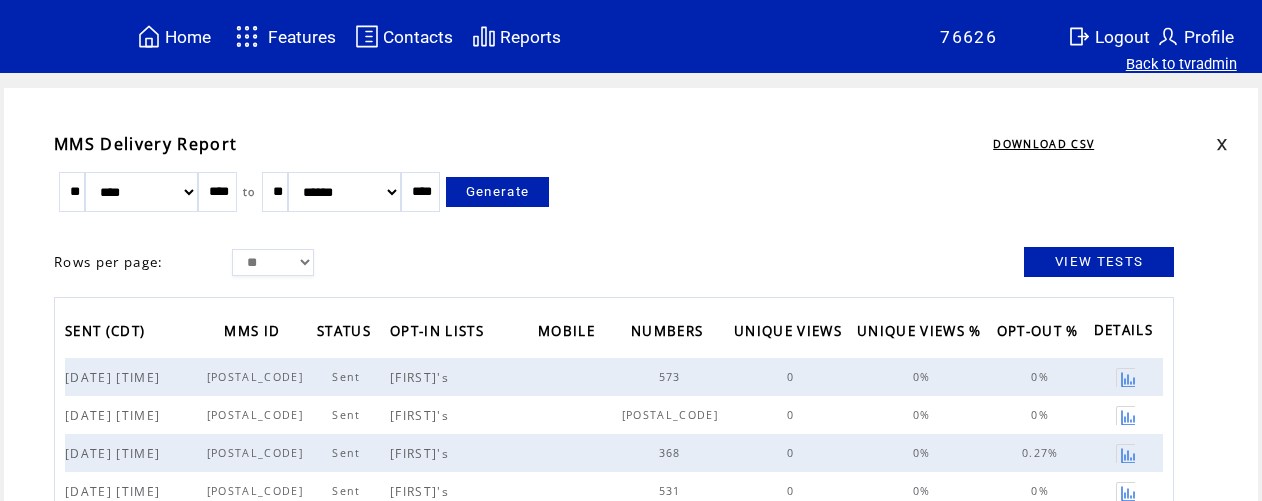click on "Back to tvradmin" at bounding box center [1181, 64] 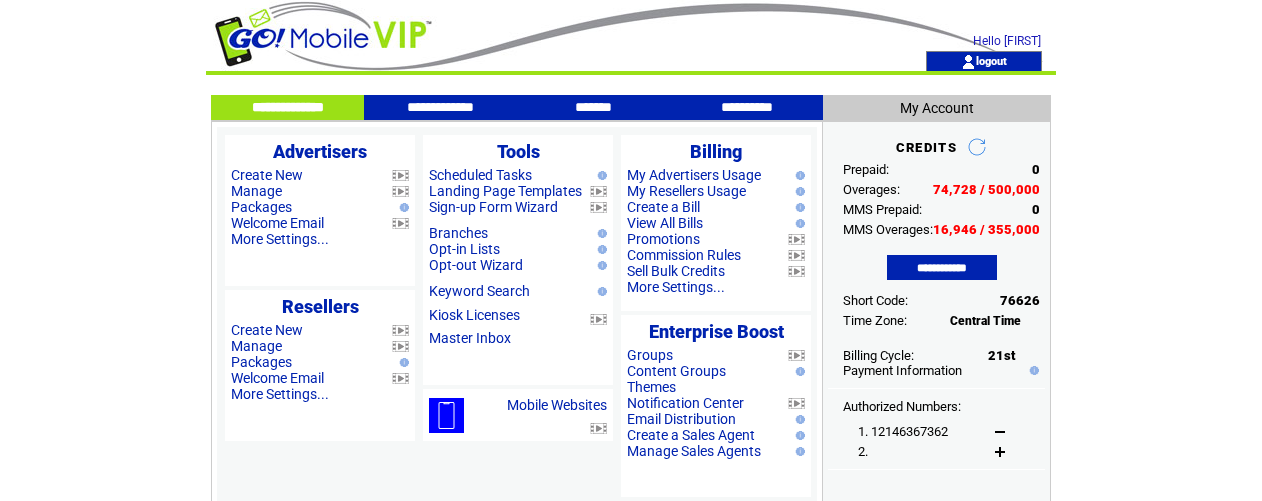 scroll, scrollTop: 0, scrollLeft: 0, axis: both 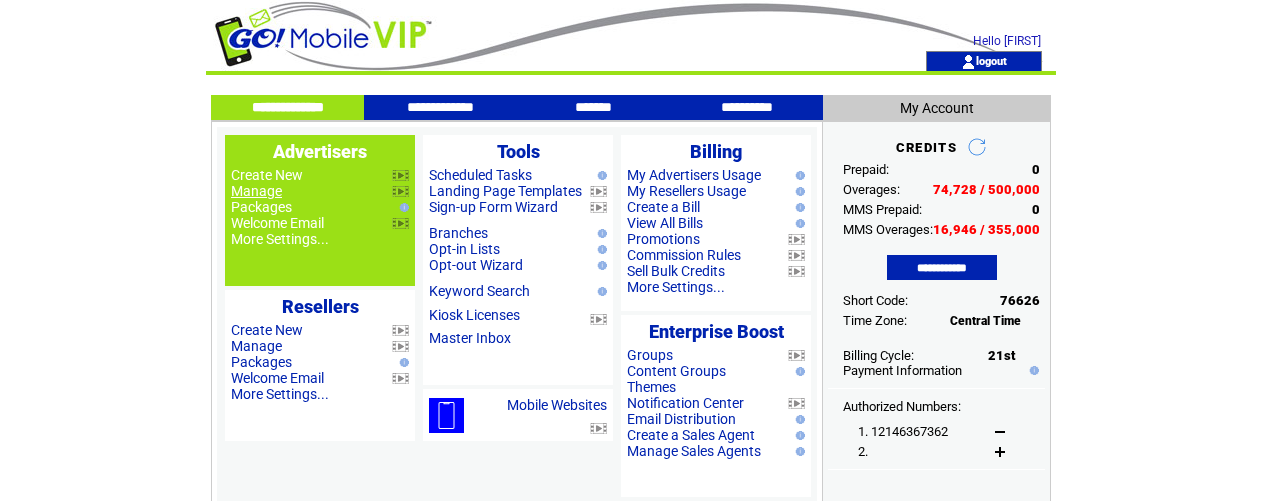 click on "Manage" at bounding box center [256, 191] 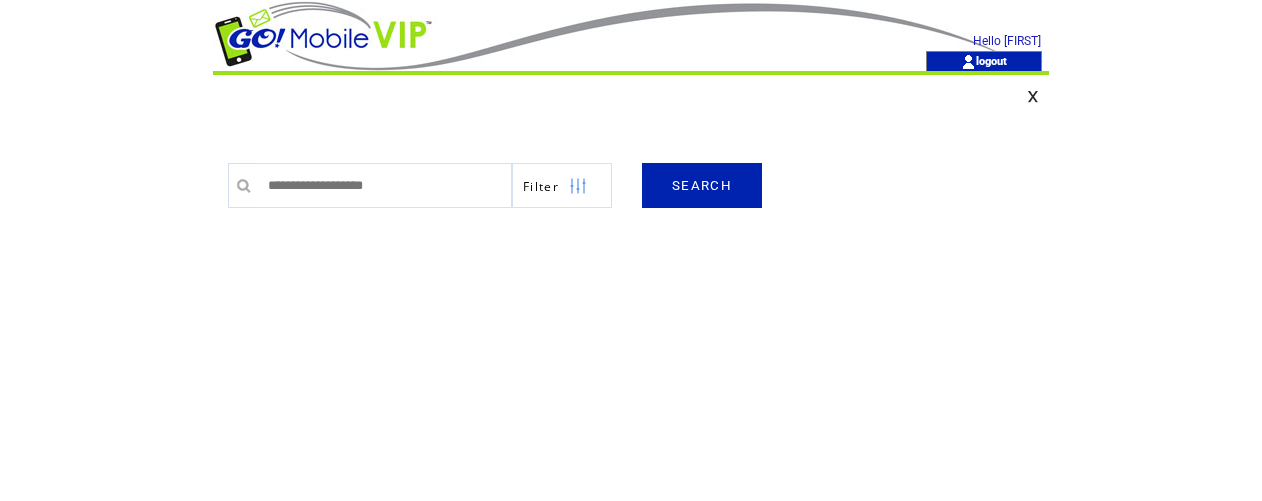 scroll, scrollTop: 0, scrollLeft: 0, axis: both 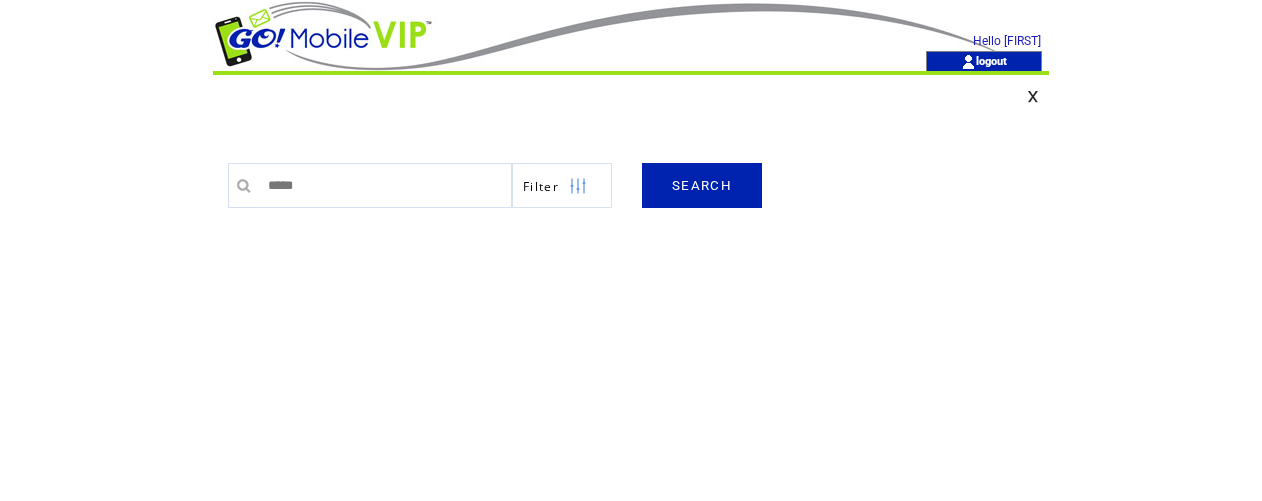 type on "*****" 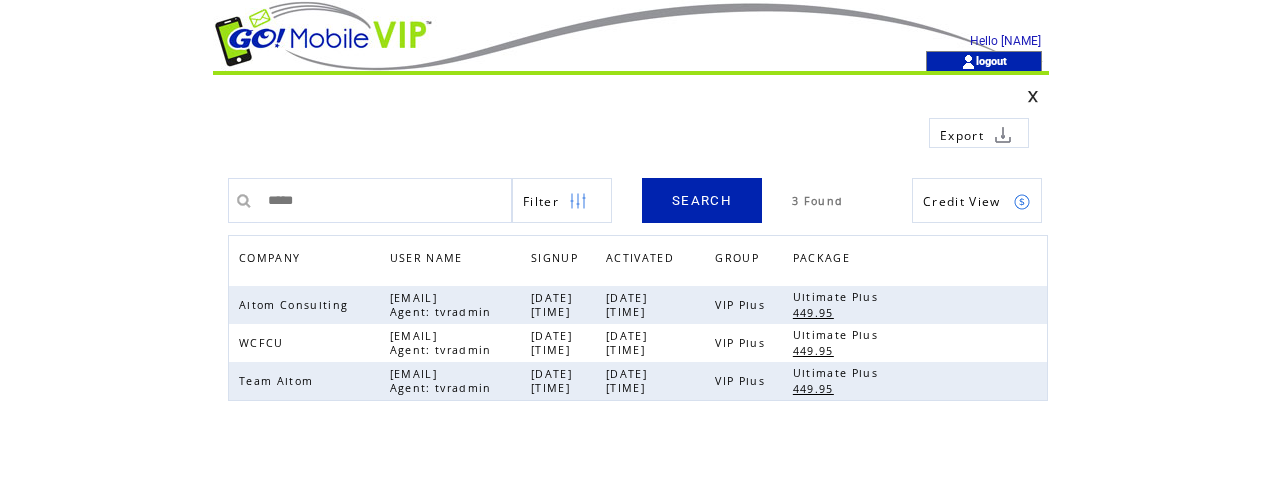 scroll, scrollTop: 0, scrollLeft: 0, axis: both 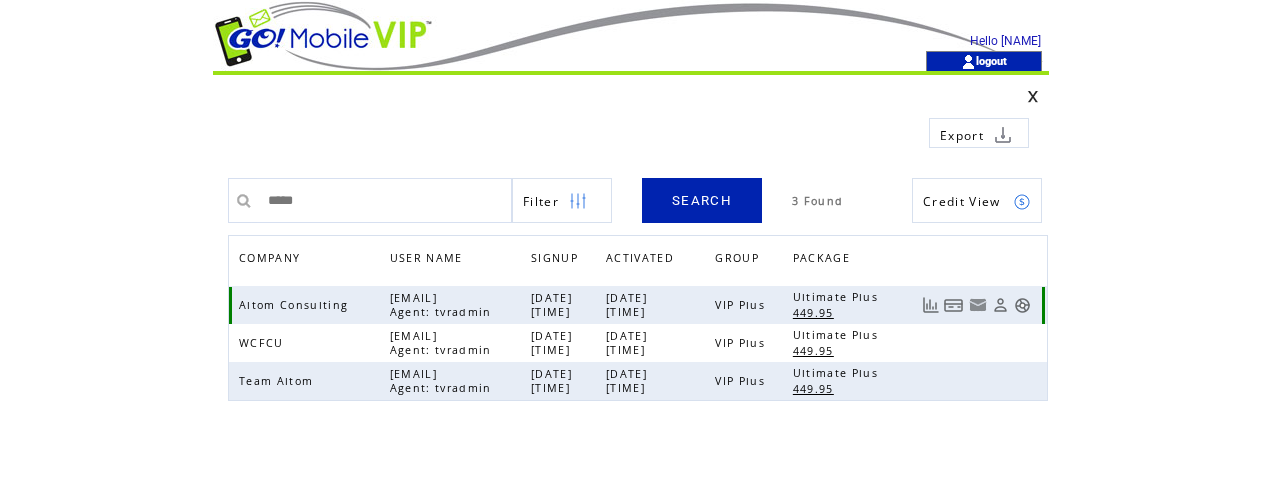 click at bounding box center [1022, 305] 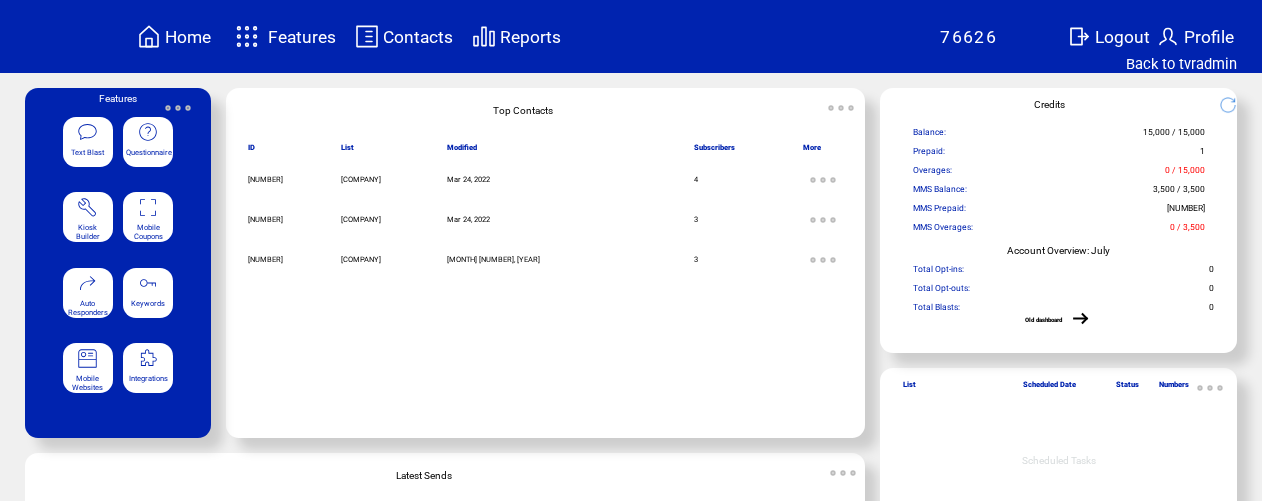 scroll, scrollTop: 0, scrollLeft: 0, axis: both 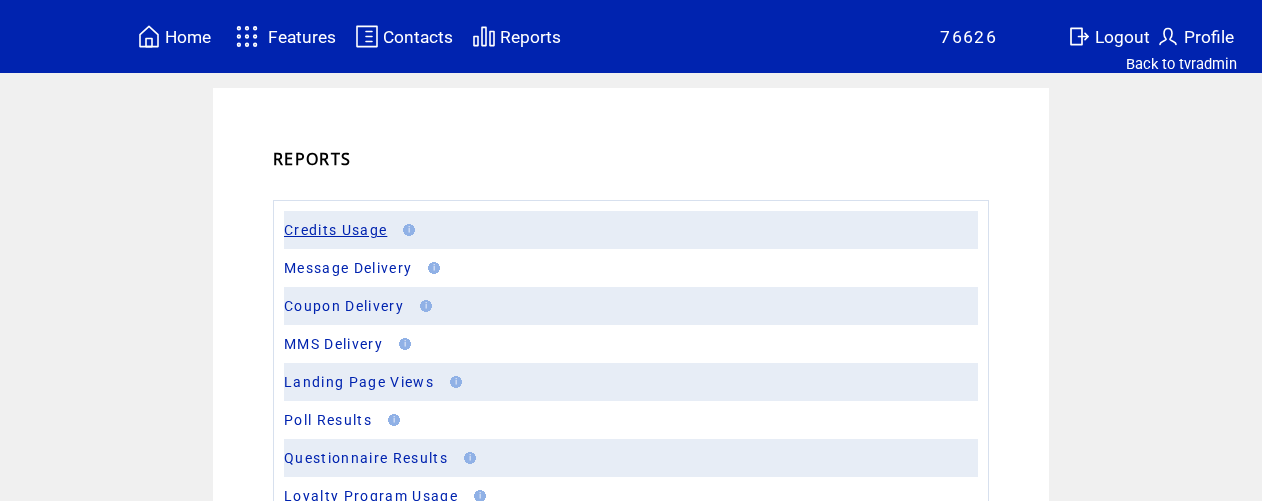 click on "Credits Usage" at bounding box center [335, 230] 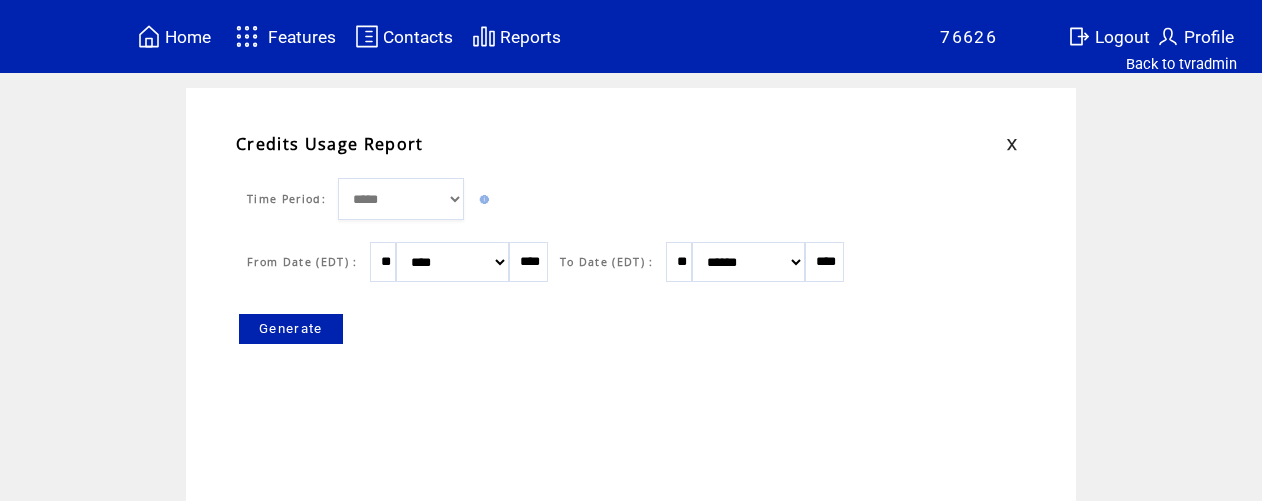 click on "Generate" at bounding box center (291, 329) 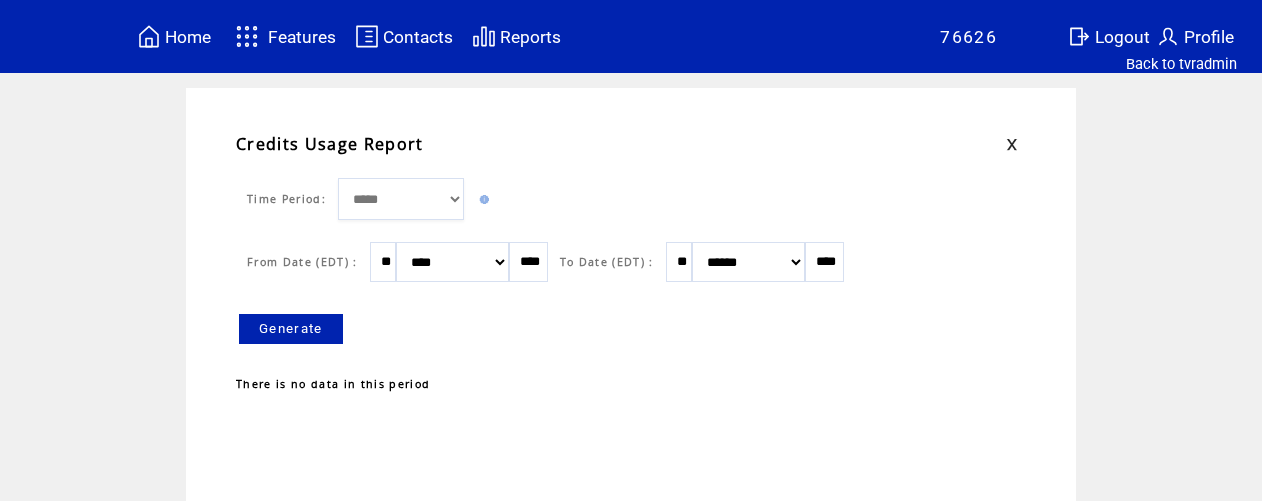 scroll, scrollTop: 0, scrollLeft: 0, axis: both 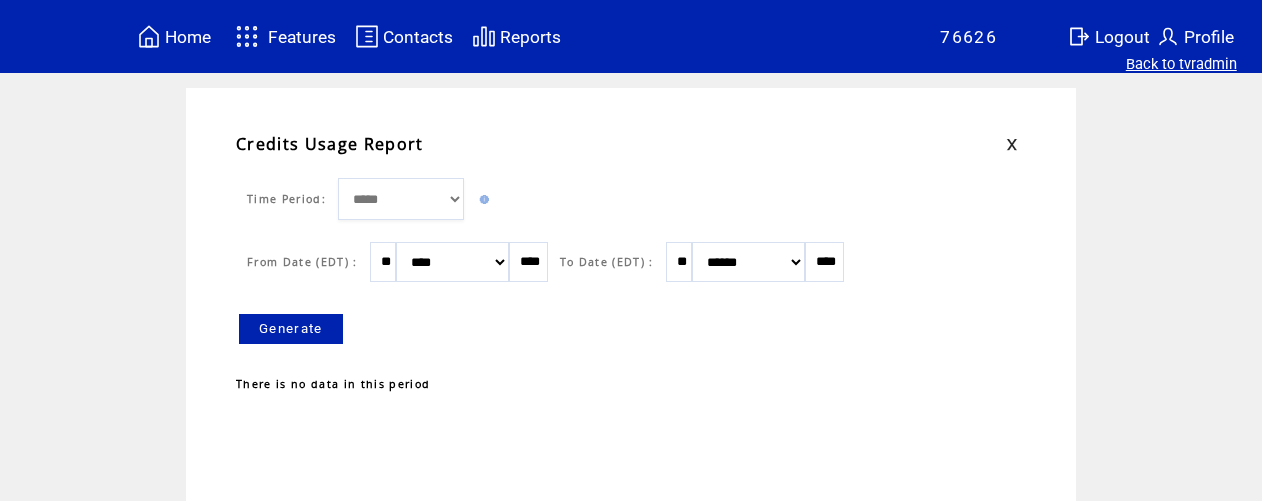 click on "Back to tvradmin" at bounding box center [1181, 64] 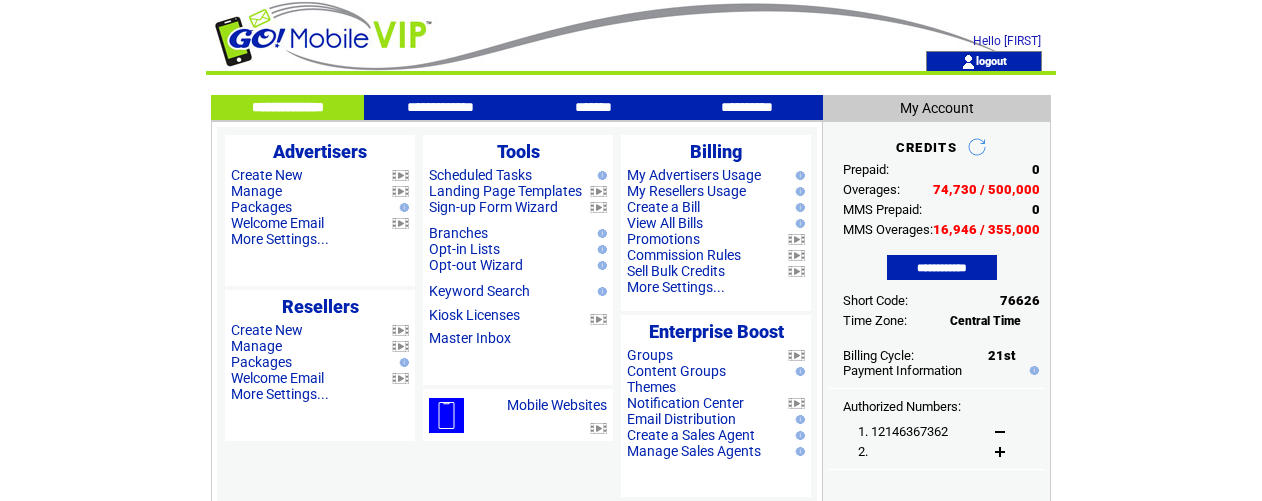 scroll, scrollTop: 0, scrollLeft: 0, axis: both 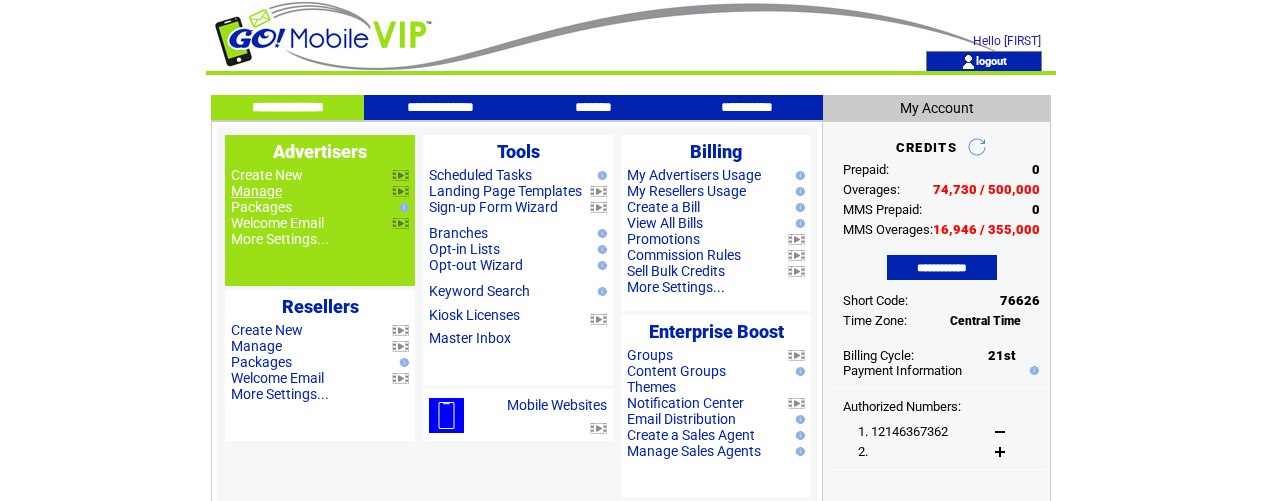 click on "Manage" at bounding box center [256, 191] 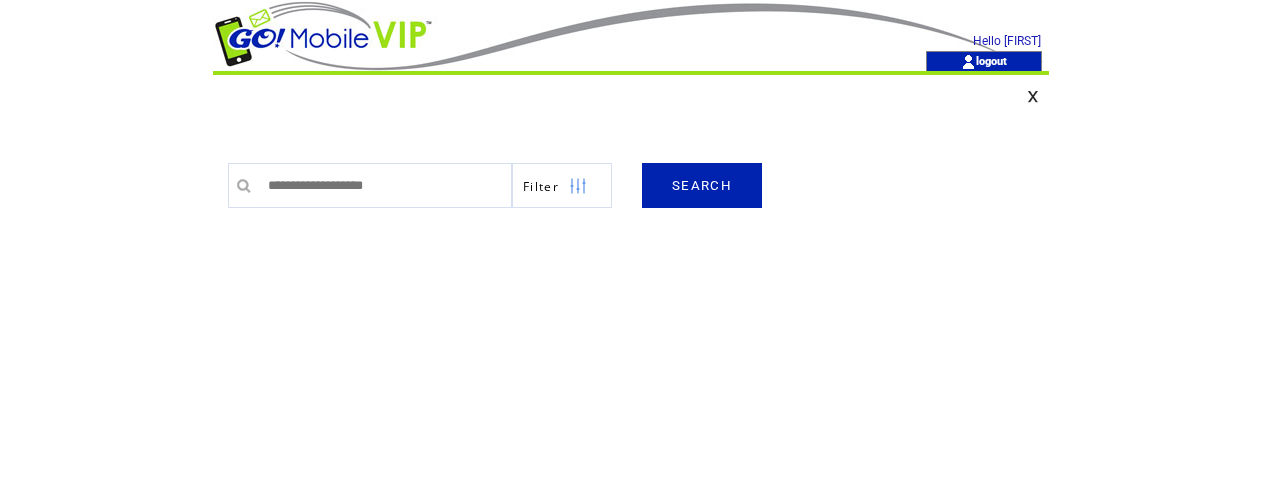 scroll, scrollTop: 0, scrollLeft: 0, axis: both 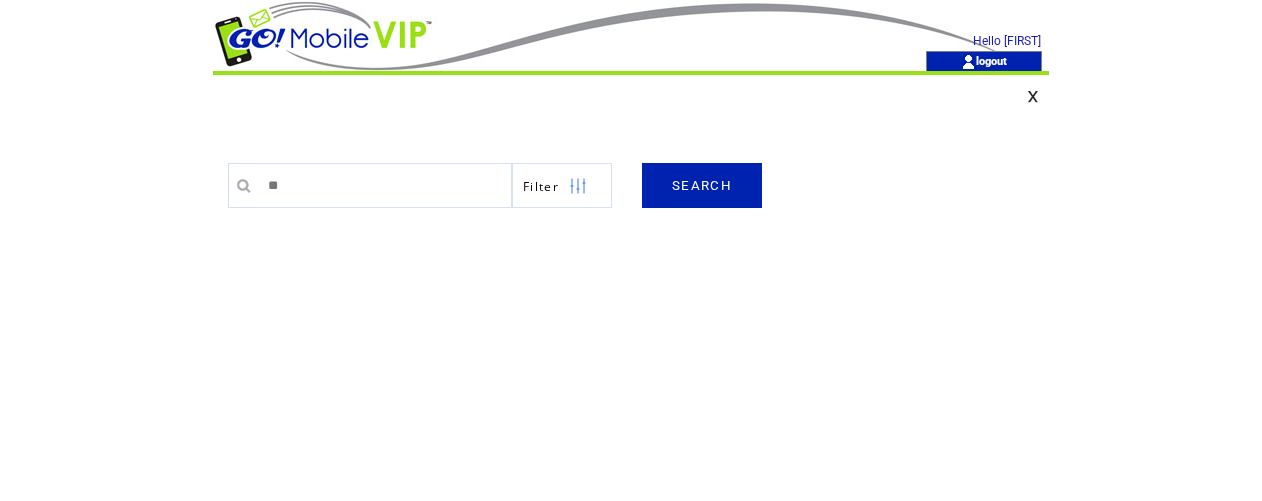 type on "******" 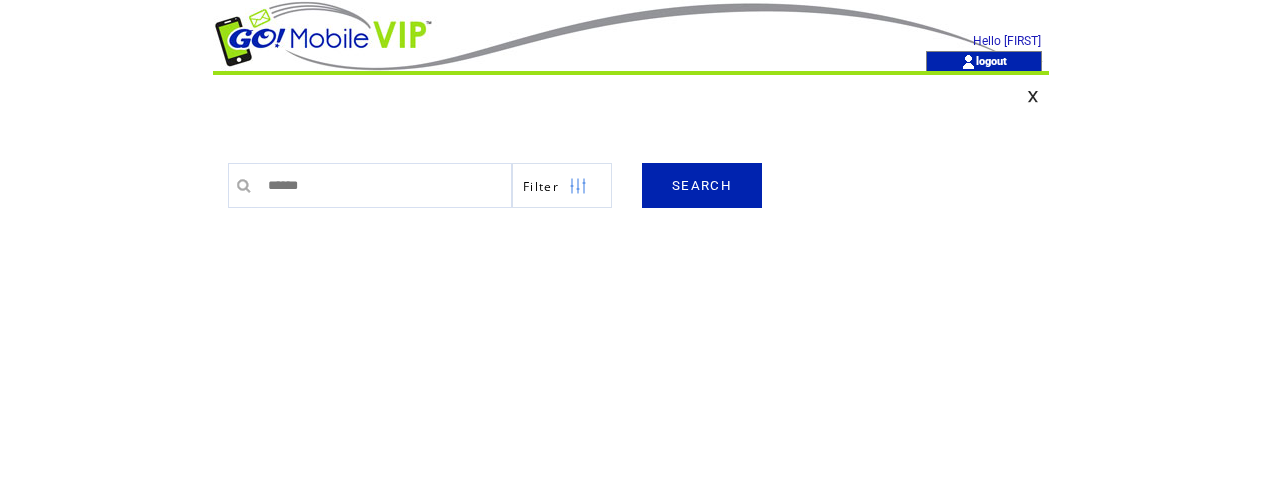 click on "SEARCH" at bounding box center [702, 185] 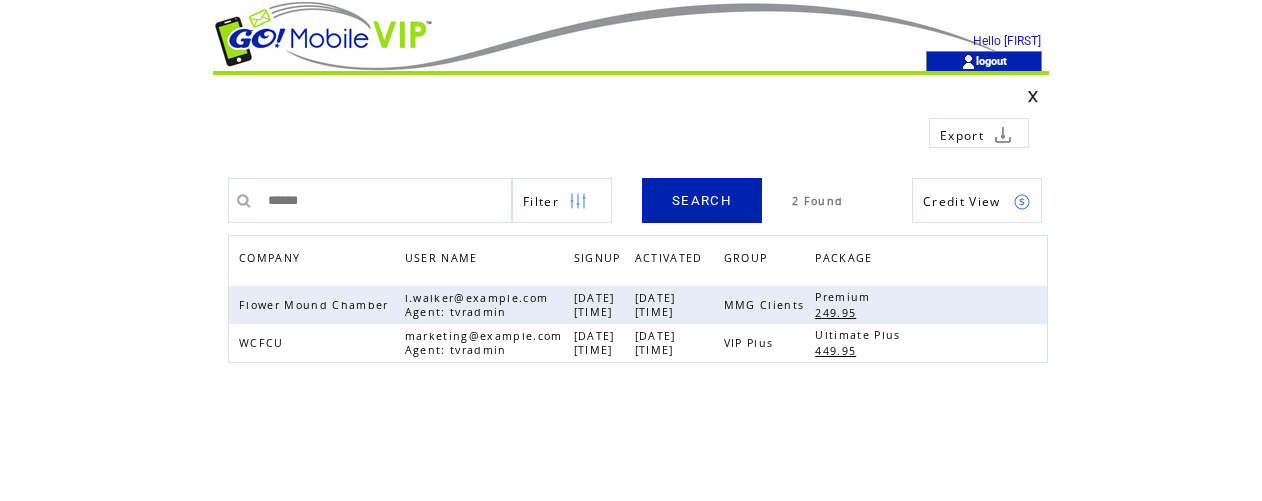 scroll, scrollTop: 0, scrollLeft: 0, axis: both 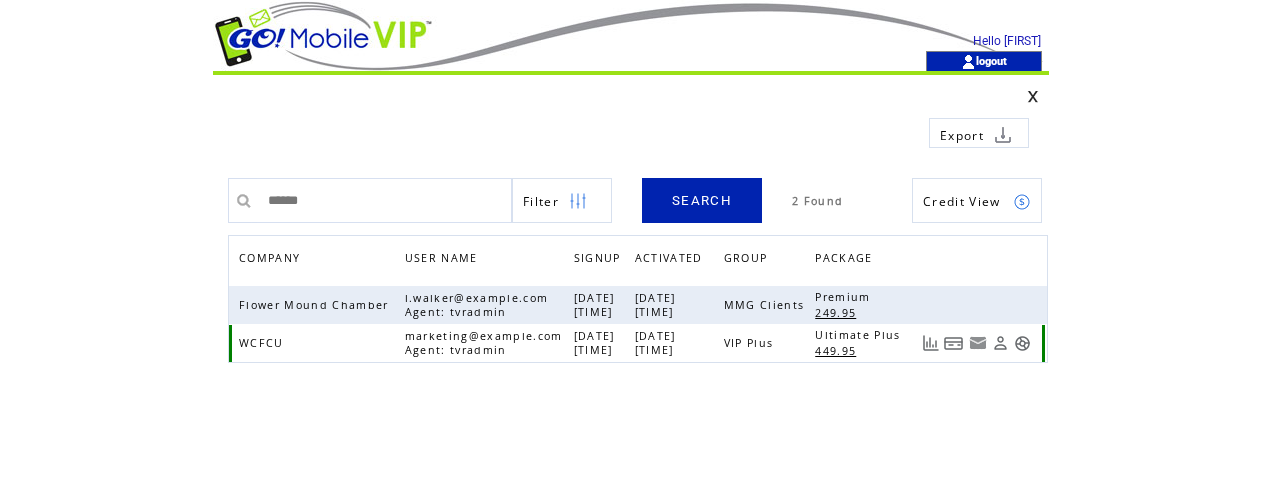 click at bounding box center [1022, 343] 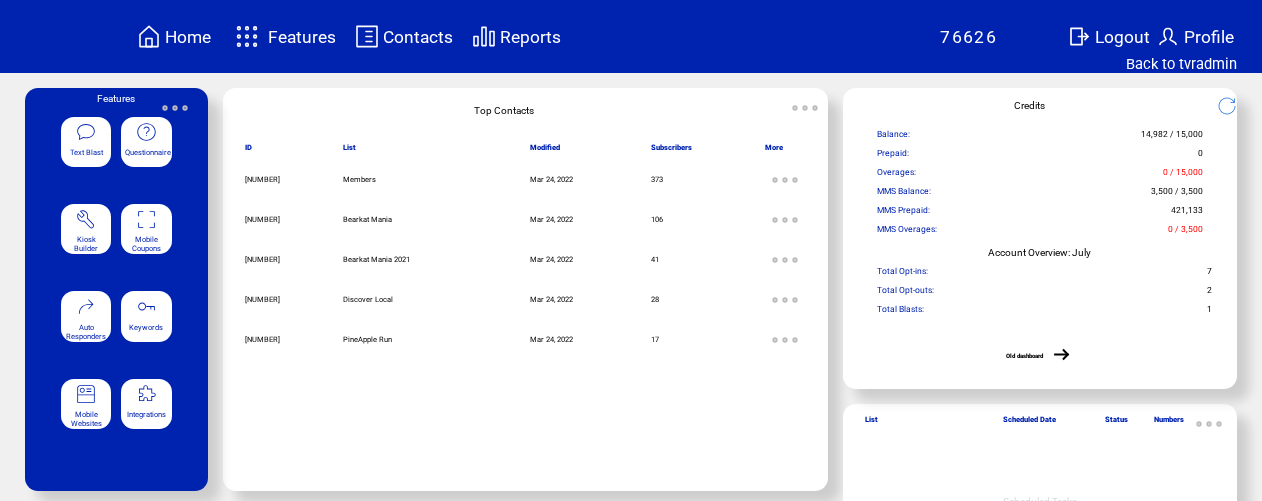 scroll, scrollTop: 0, scrollLeft: 0, axis: both 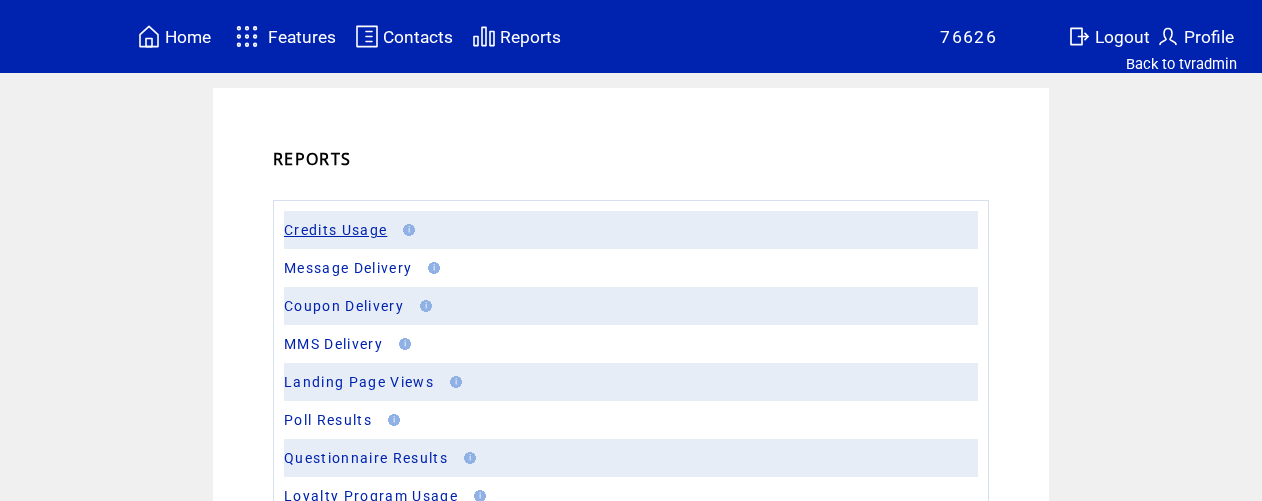 click on "Credits Usage" at bounding box center [335, 230] 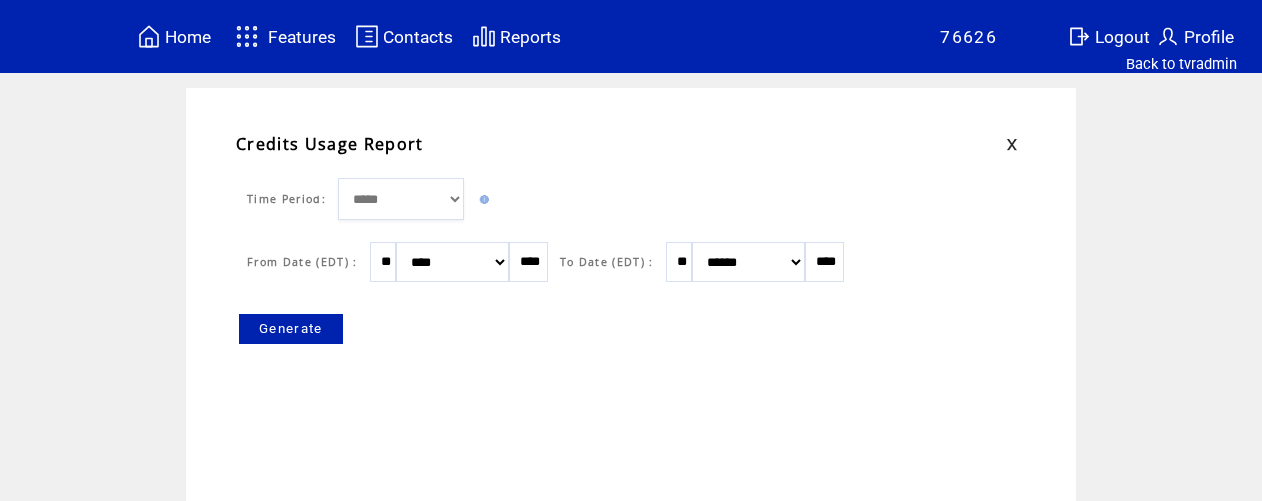 scroll, scrollTop: 0, scrollLeft: 0, axis: both 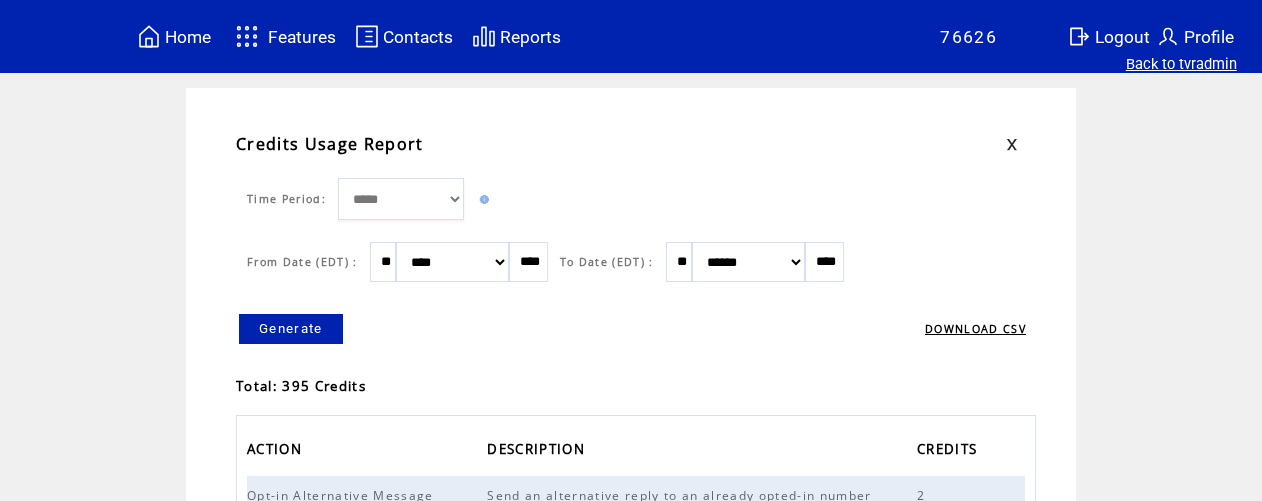 click on "Back to tvradmin" at bounding box center [1181, 64] 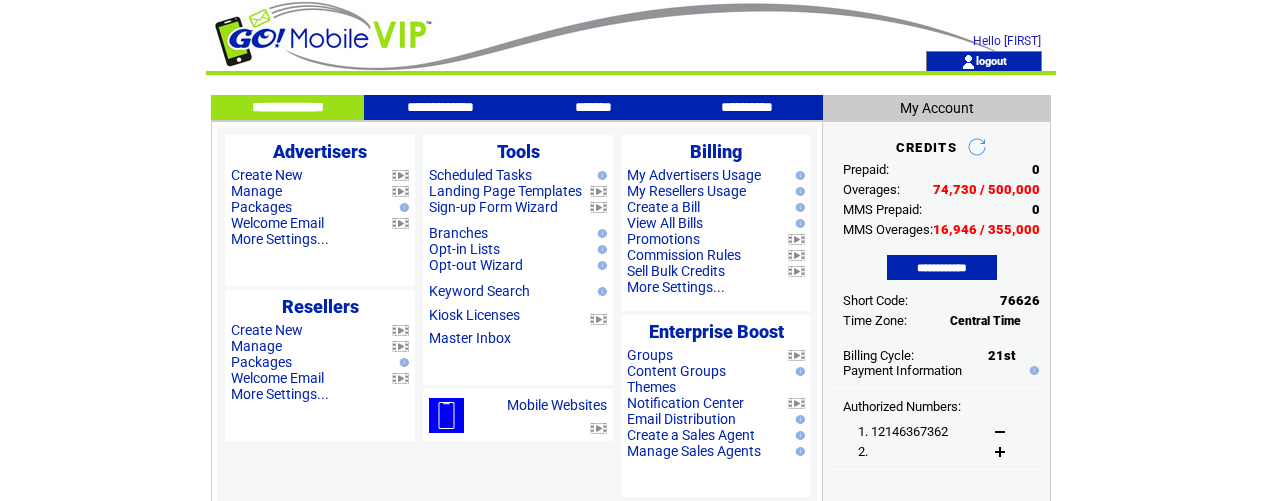 scroll, scrollTop: 0, scrollLeft: 0, axis: both 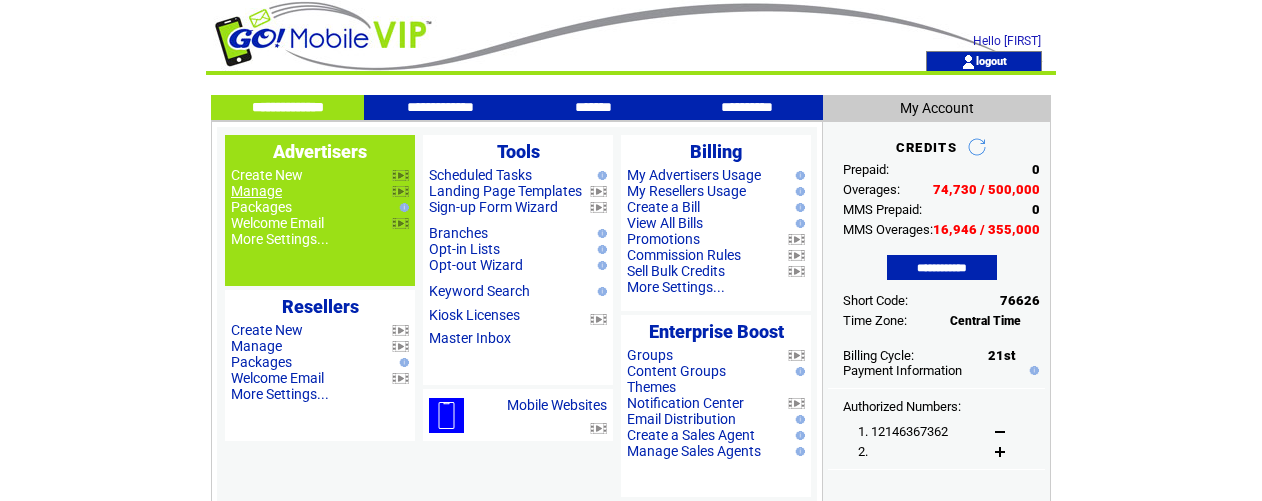 click on "Manage" at bounding box center [256, 191] 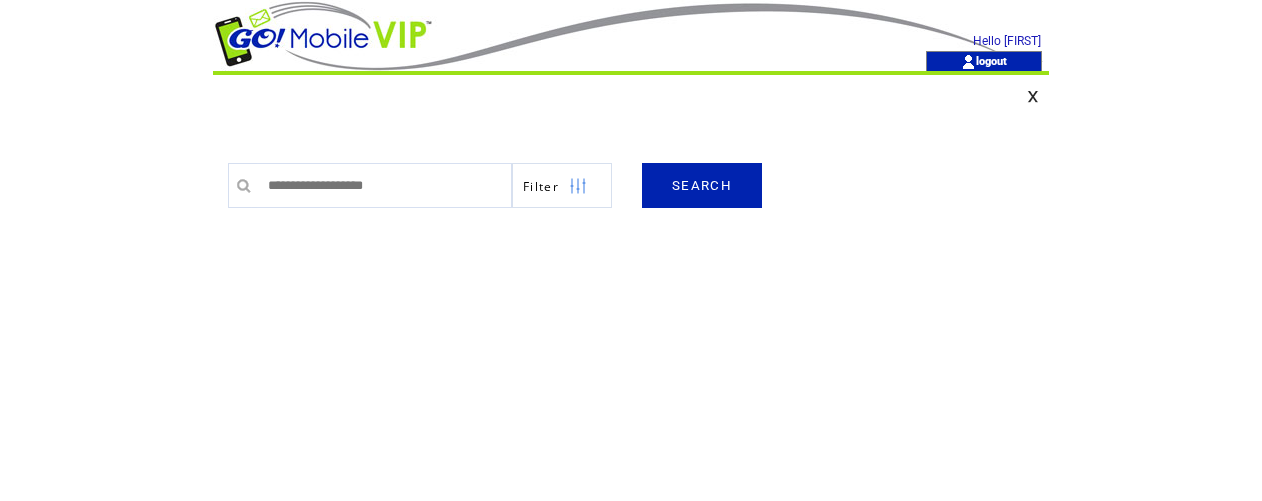 scroll, scrollTop: 0, scrollLeft: 0, axis: both 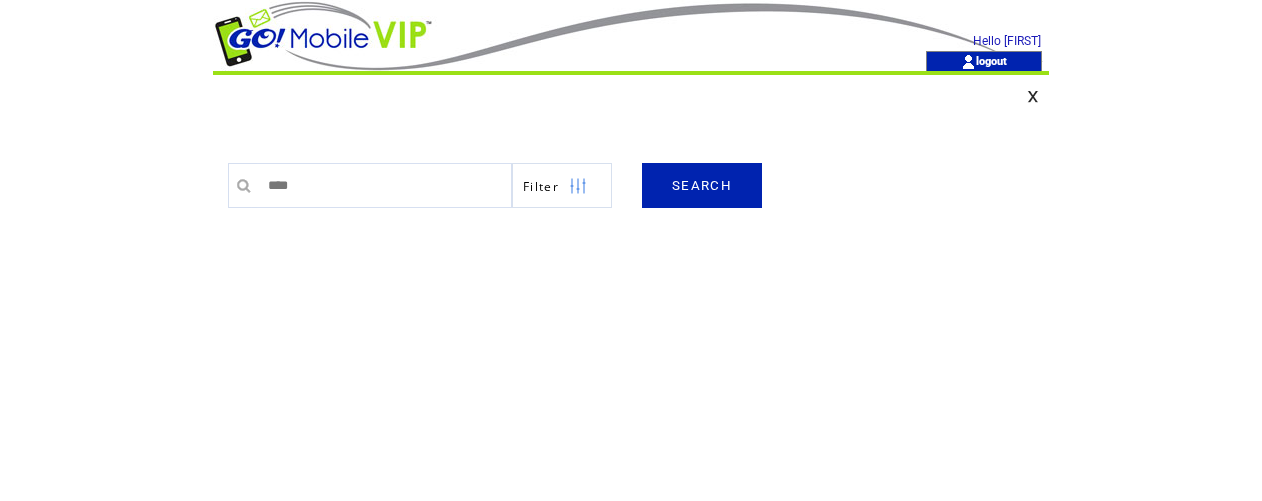 type on "****" 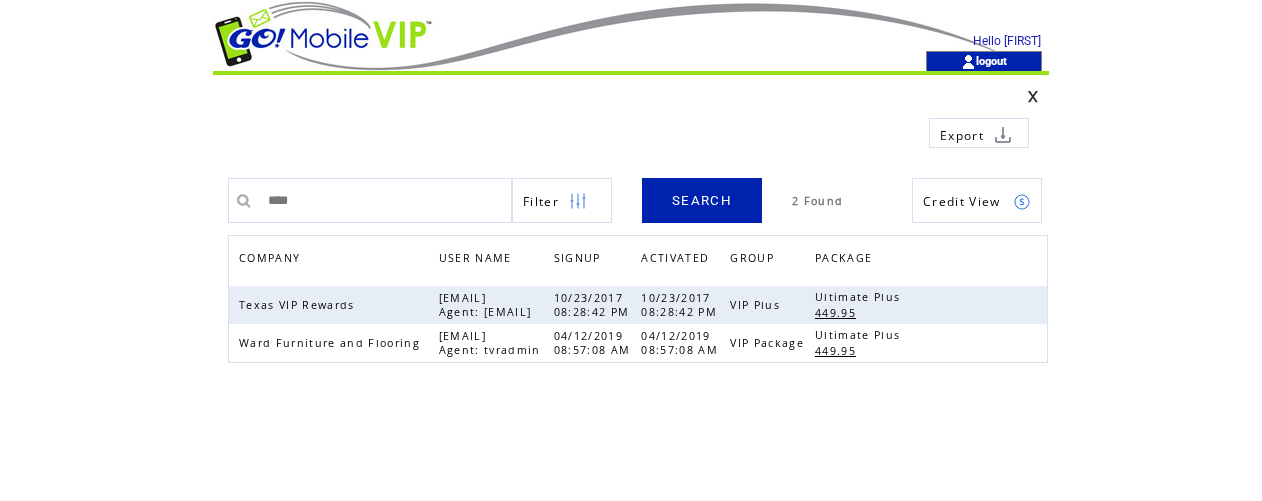 scroll, scrollTop: 0, scrollLeft: 0, axis: both 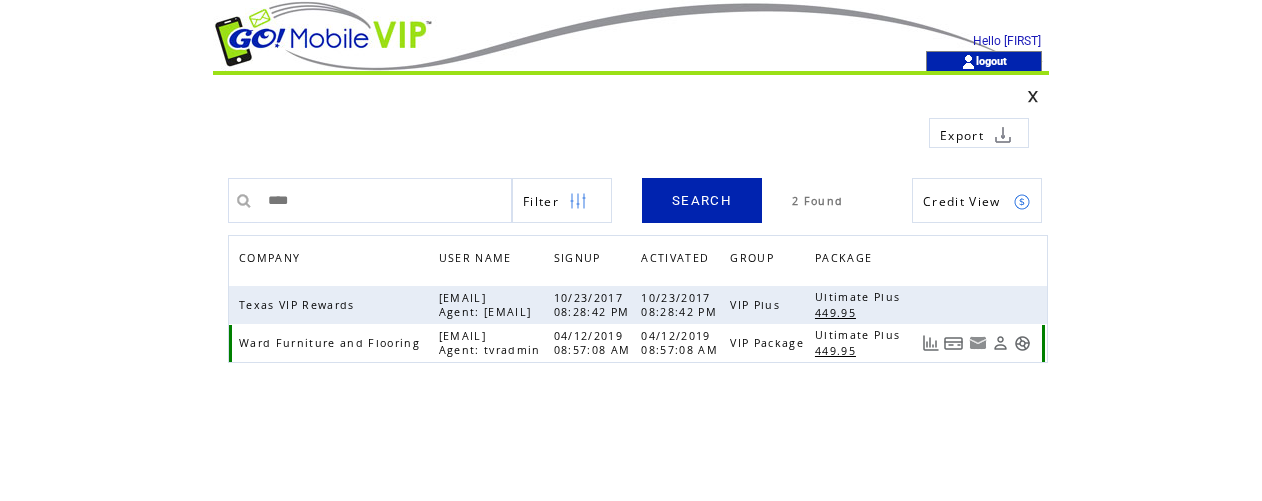 click at bounding box center [1022, 343] 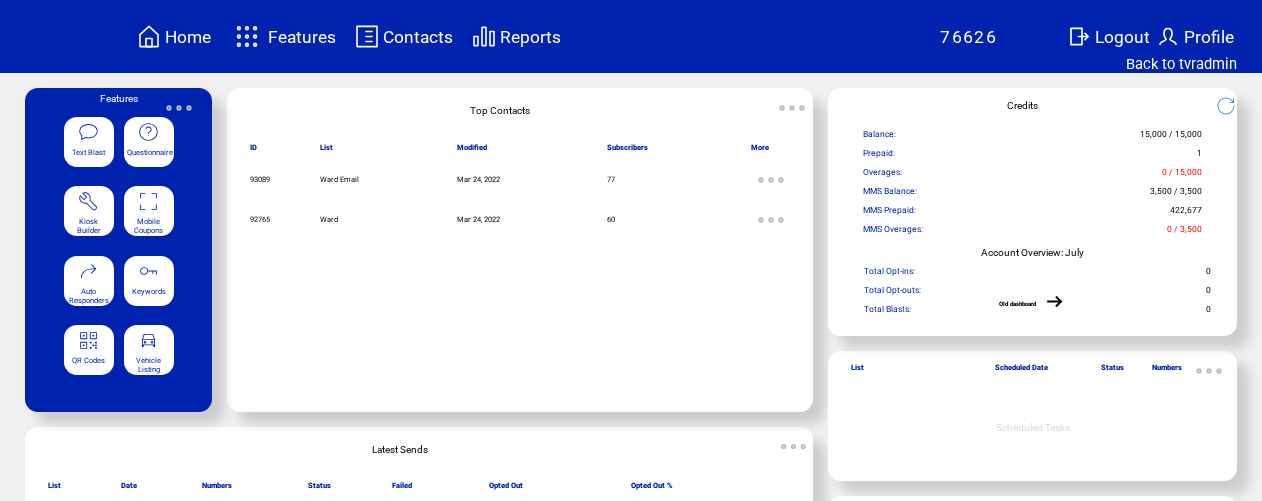 scroll, scrollTop: 0, scrollLeft: 0, axis: both 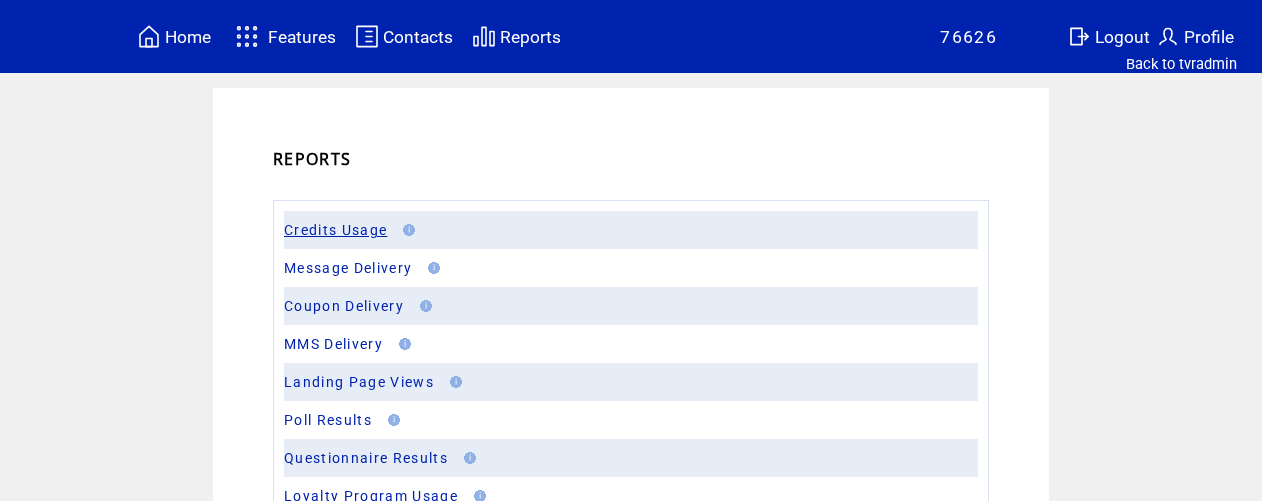 click on "Credits Usage" at bounding box center (335, 230) 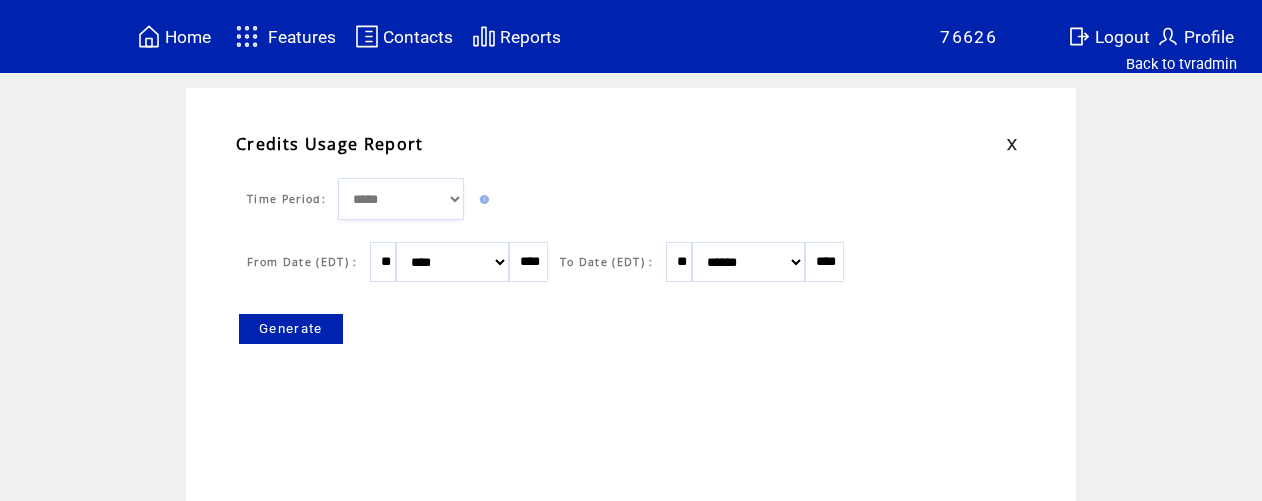 scroll, scrollTop: 0, scrollLeft: 0, axis: both 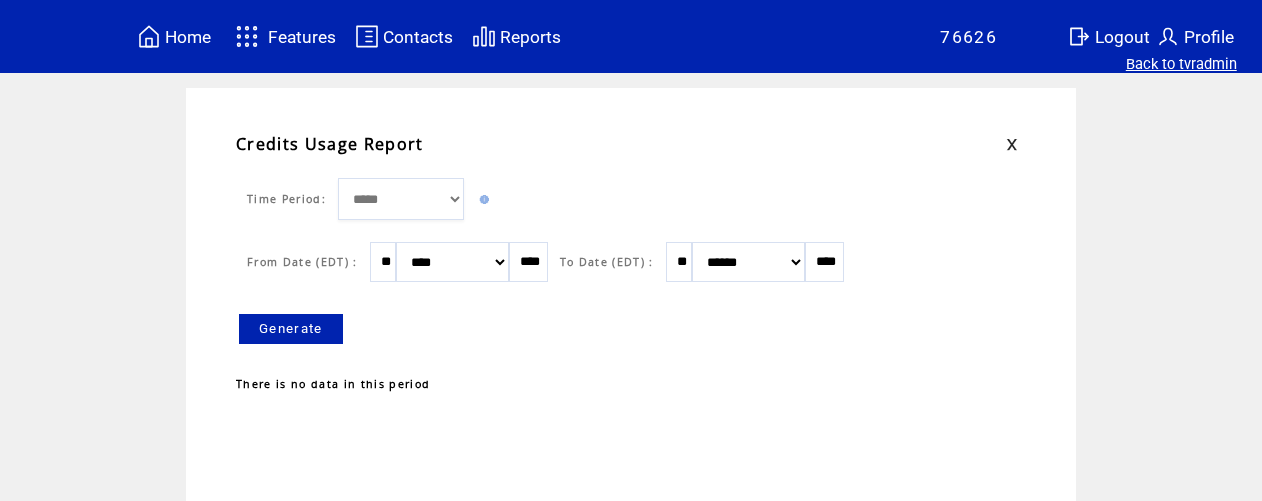 click on "Back to tvradmin" at bounding box center [1181, 64] 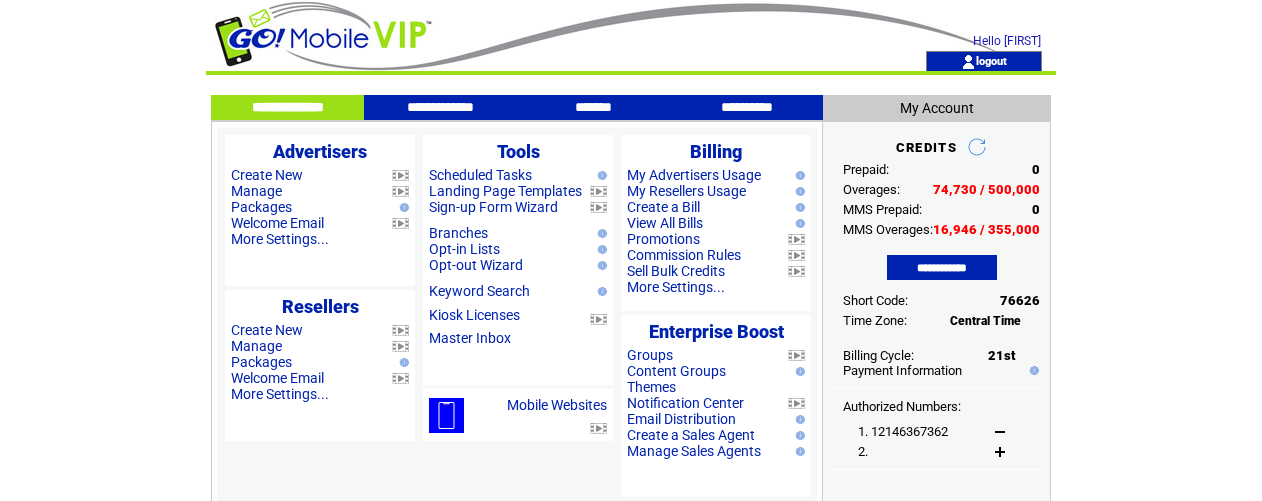 scroll, scrollTop: 0, scrollLeft: 0, axis: both 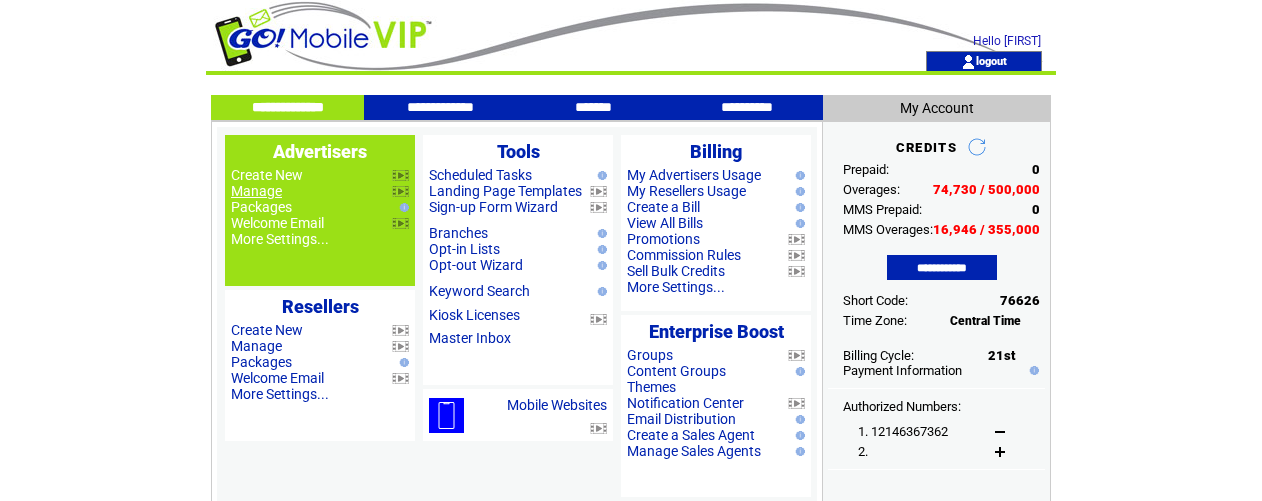 click on "Manage" at bounding box center (256, 191) 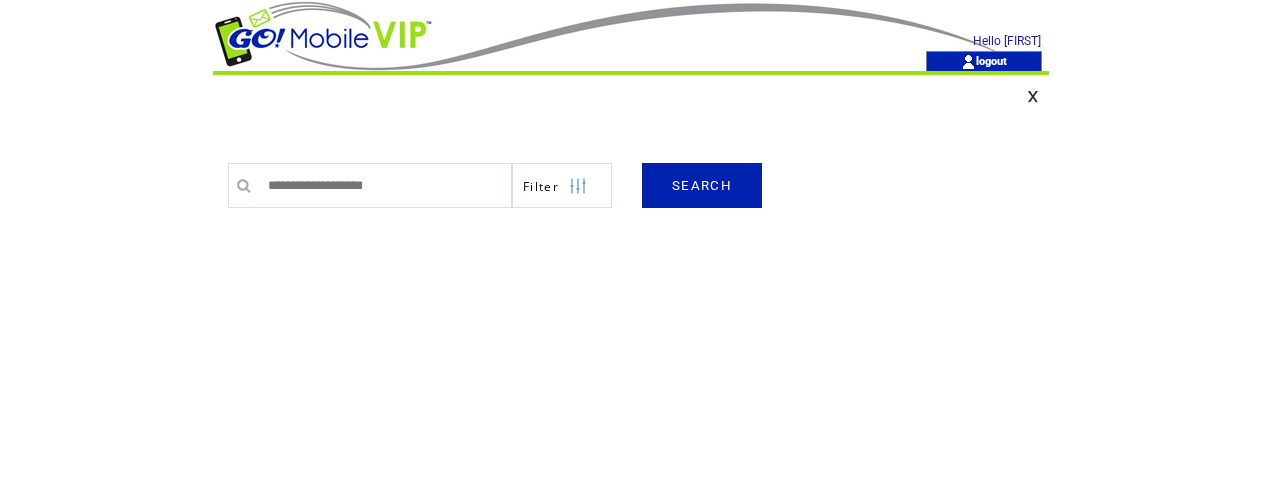 scroll, scrollTop: 0, scrollLeft: 0, axis: both 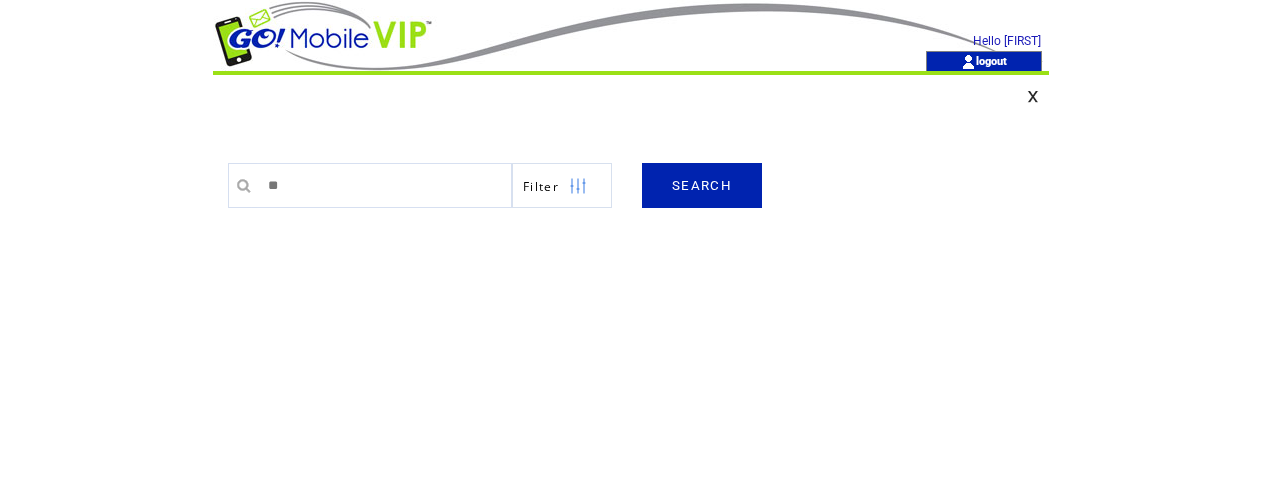 type on "********" 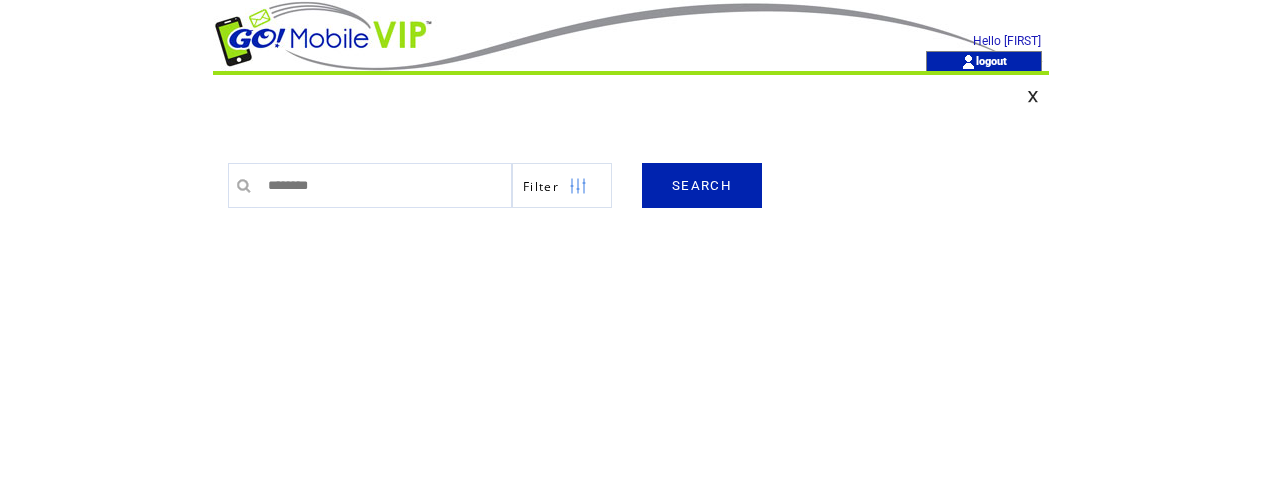 click on "SEARCH" at bounding box center (702, 185) 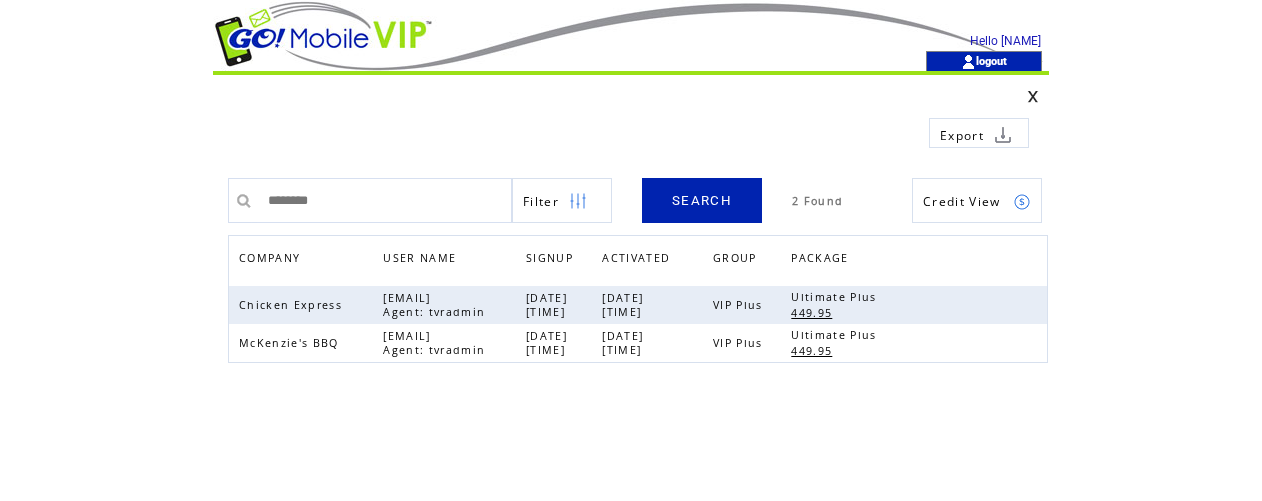 scroll, scrollTop: 0, scrollLeft: 0, axis: both 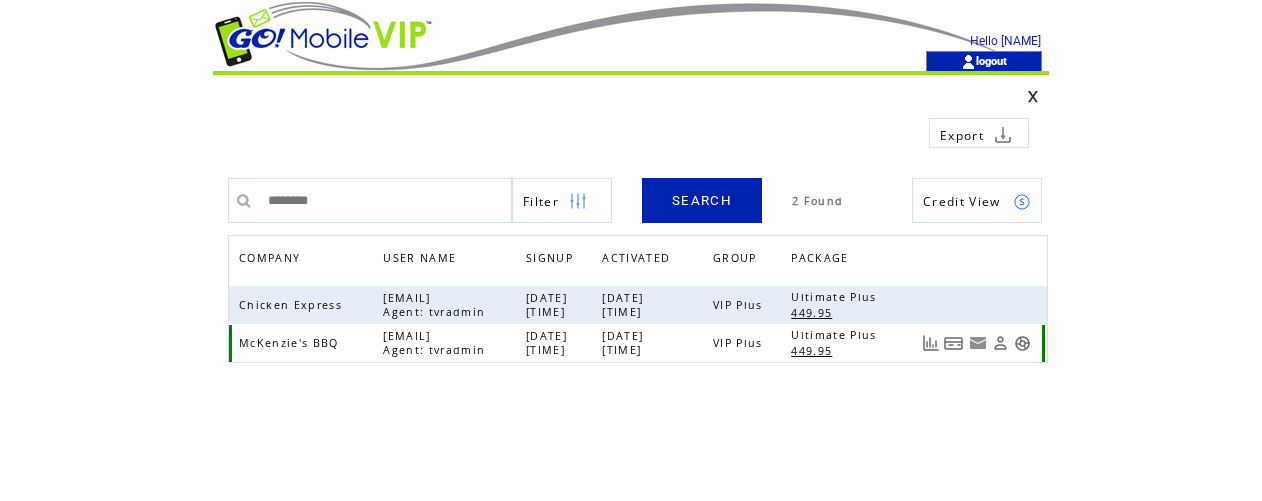 click at bounding box center (1022, 343) 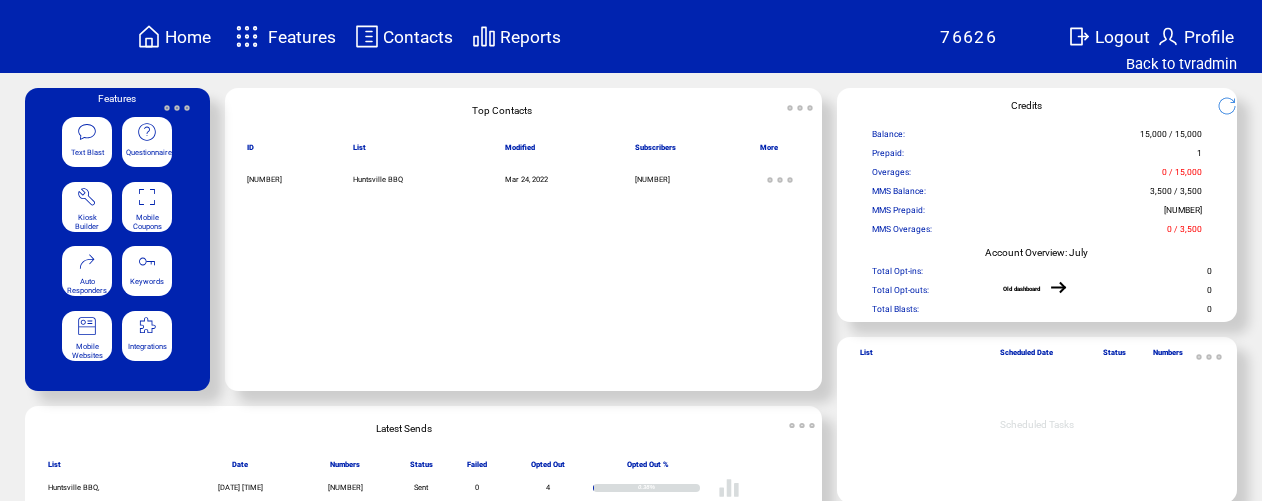 scroll, scrollTop: 0, scrollLeft: 0, axis: both 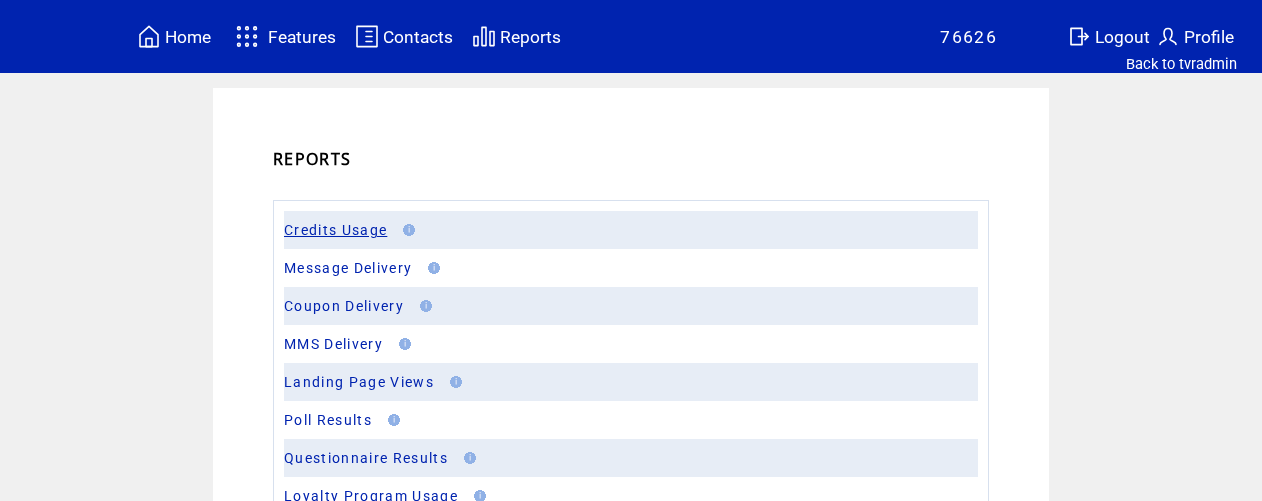 click on "Credits Usage" at bounding box center (335, 230) 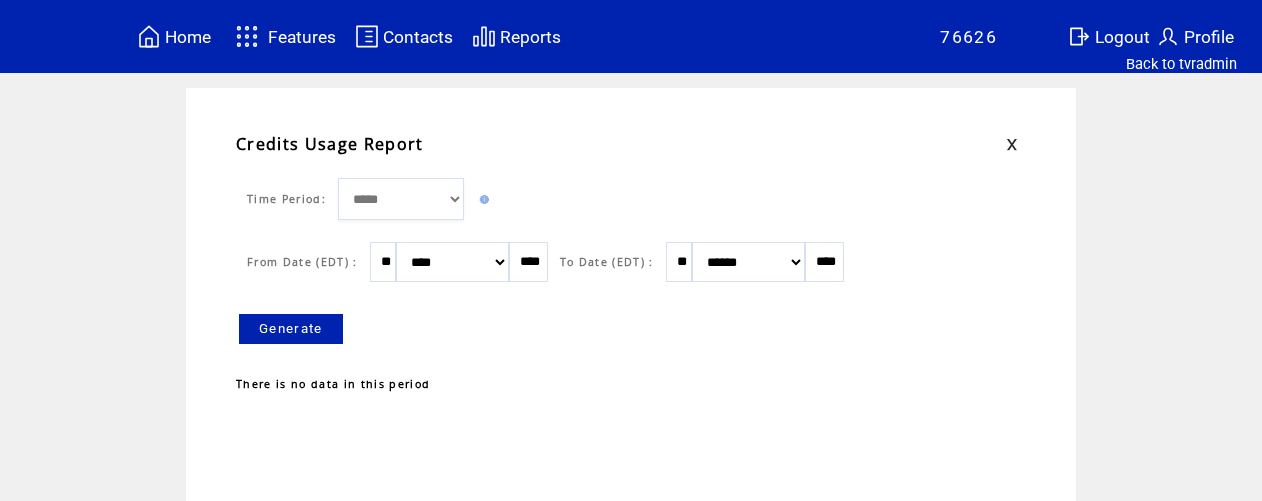 scroll, scrollTop: 0, scrollLeft: 0, axis: both 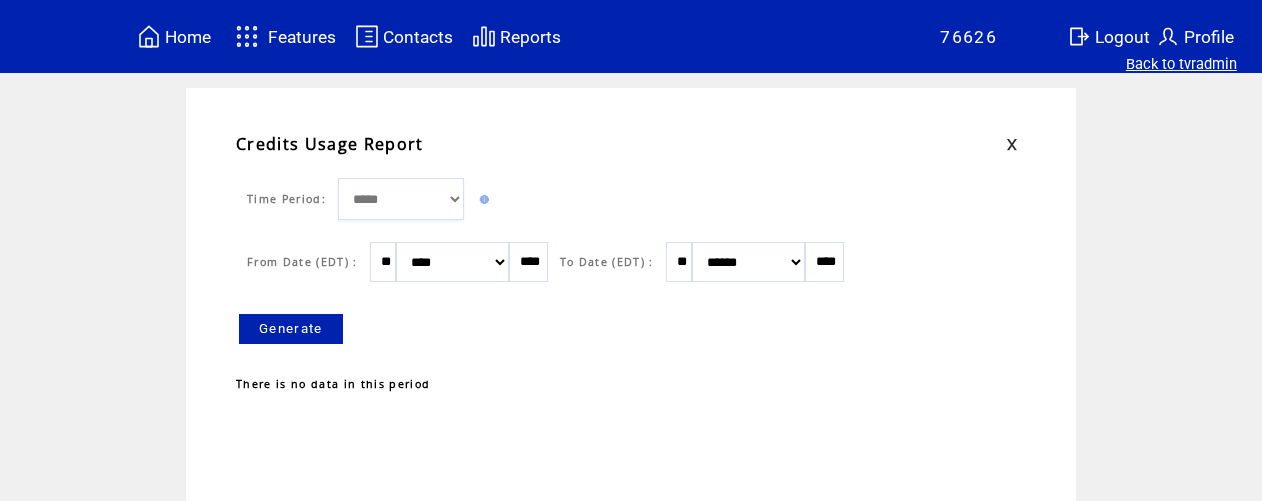 click on "Back to tvradmin" at bounding box center [1181, 64] 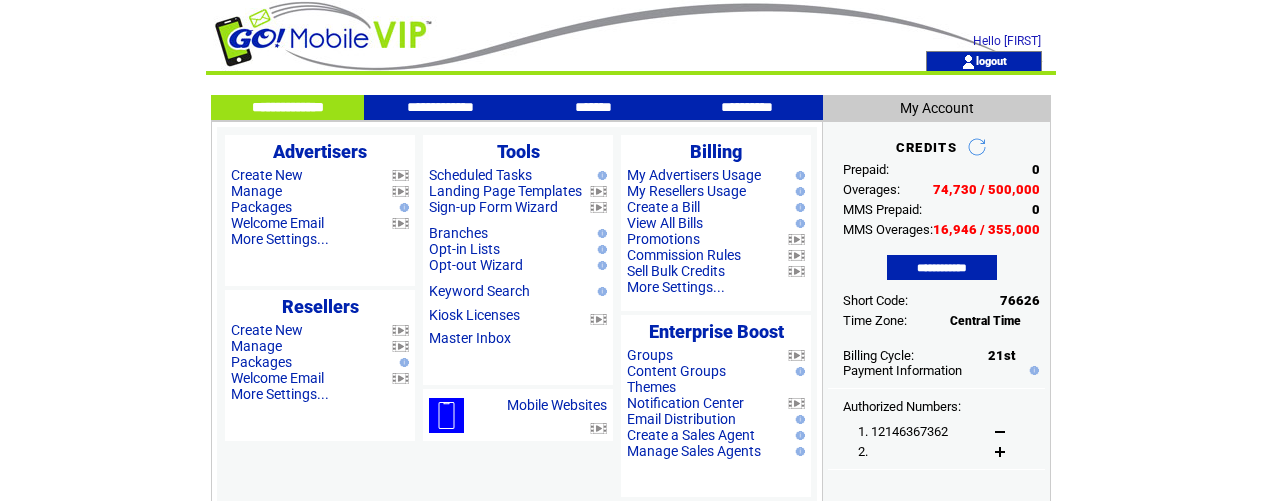 scroll, scrollTop: 0, scrollLeft: 0, axis: both 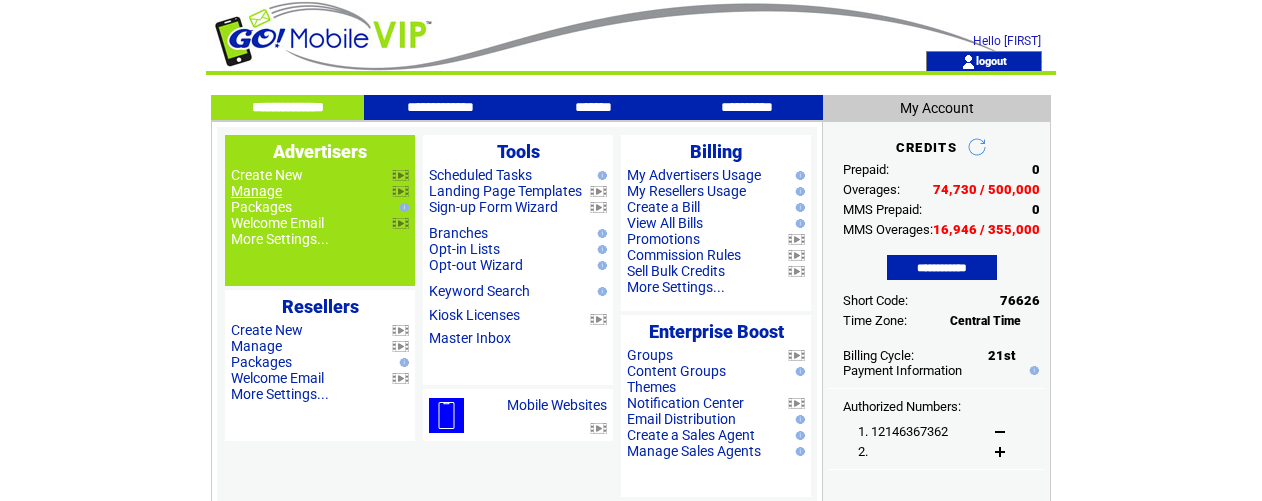 click on "Manage" at bounding box center (256, 191) 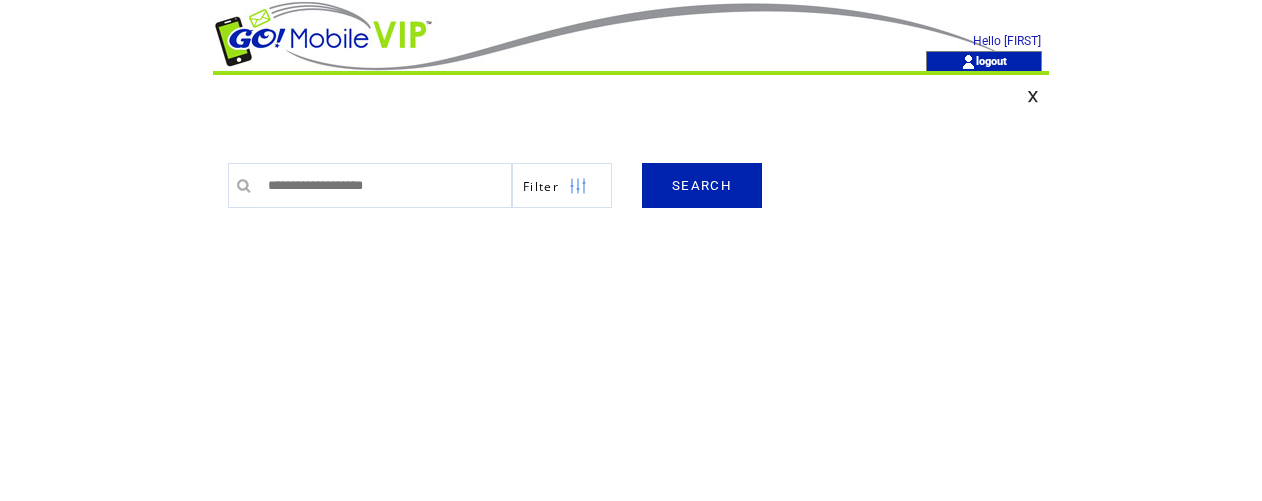scroll, scrollTop: 0, scrollLeft: 0, axis: both 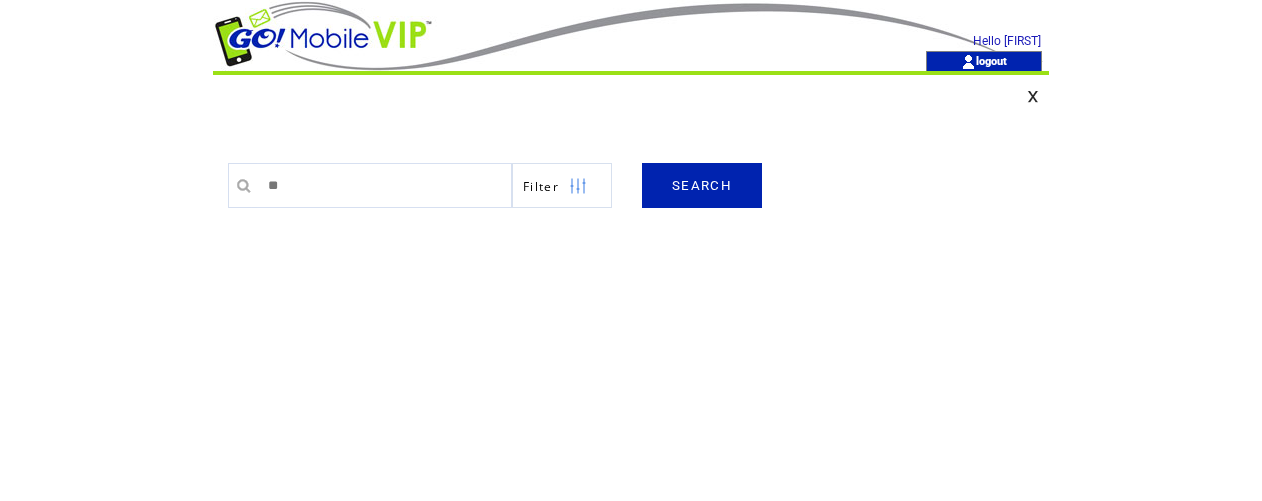 type on "****" 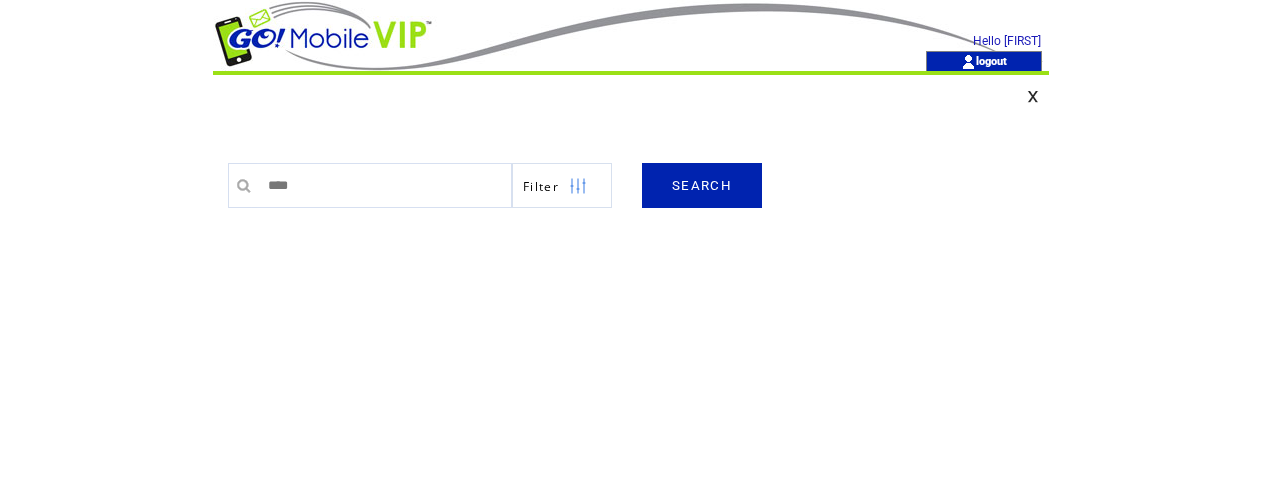 click on "SEARCH" at bounding box center [702, 185] 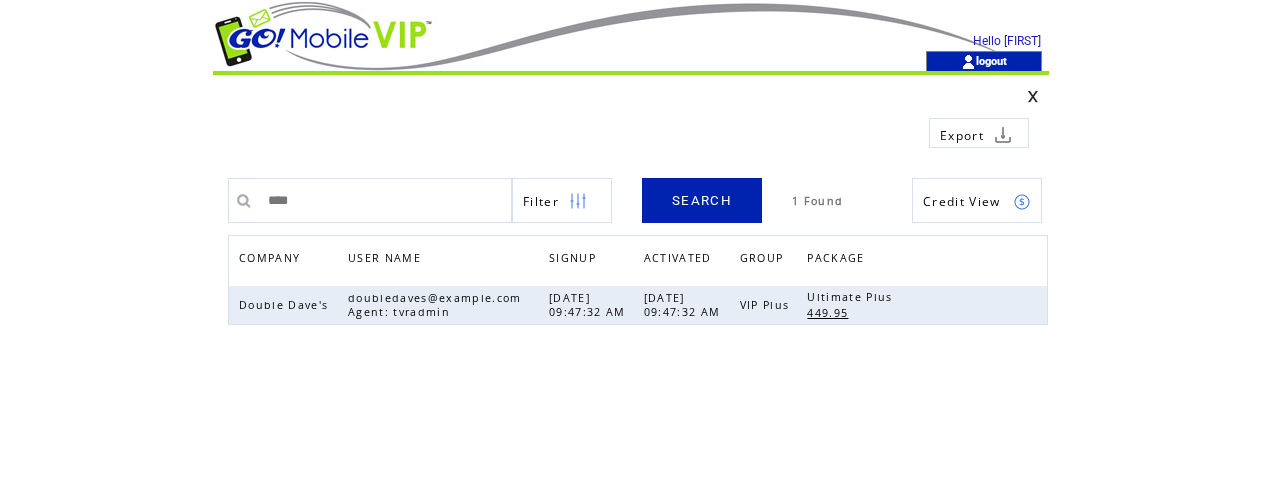 scroll, scrollTop: 0, scrollLeft: 0, axis: both 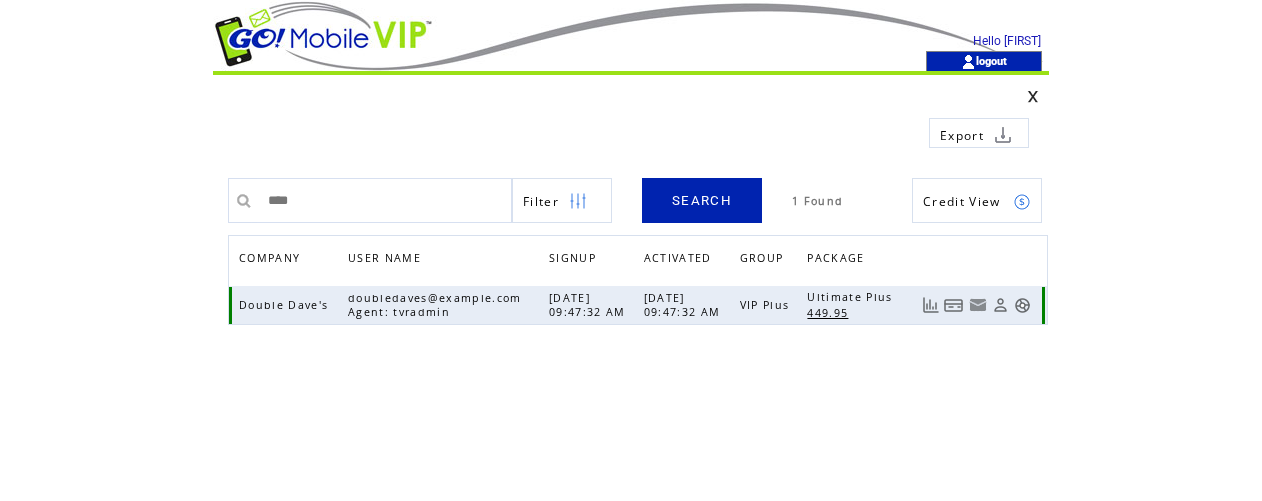 click at bounding box center (1022, 305) 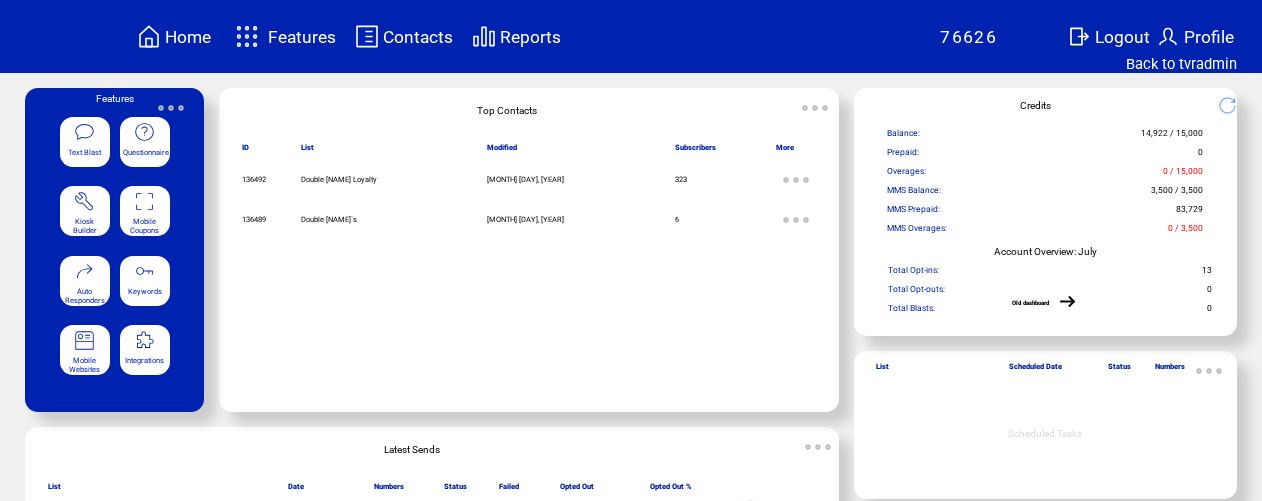 scroll, scrollTop: 0, scrollLeft: 0, axis: both 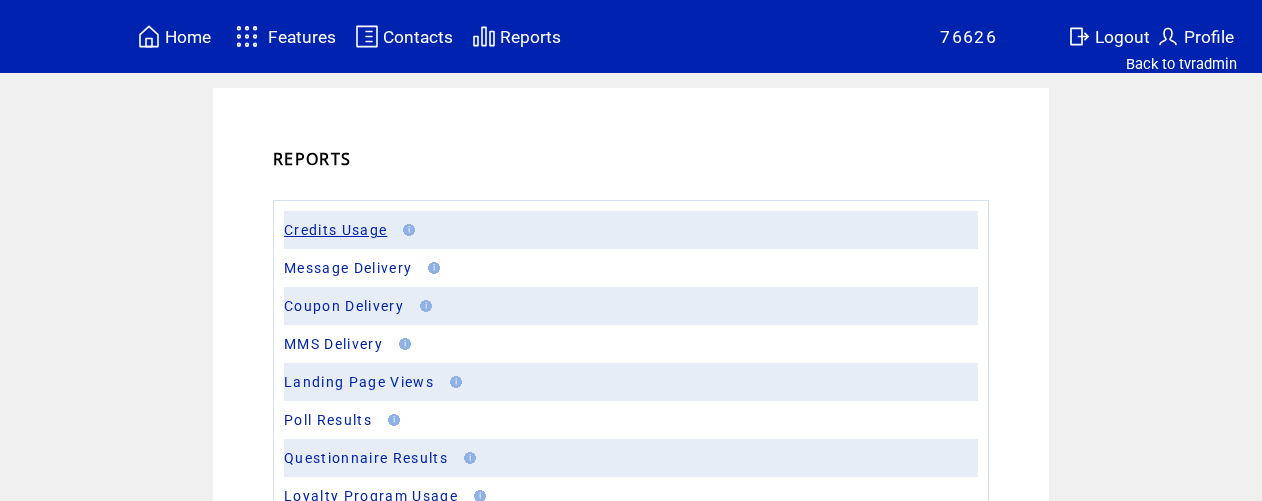 click on "Credits Usage" at bounding box center [335, 230] 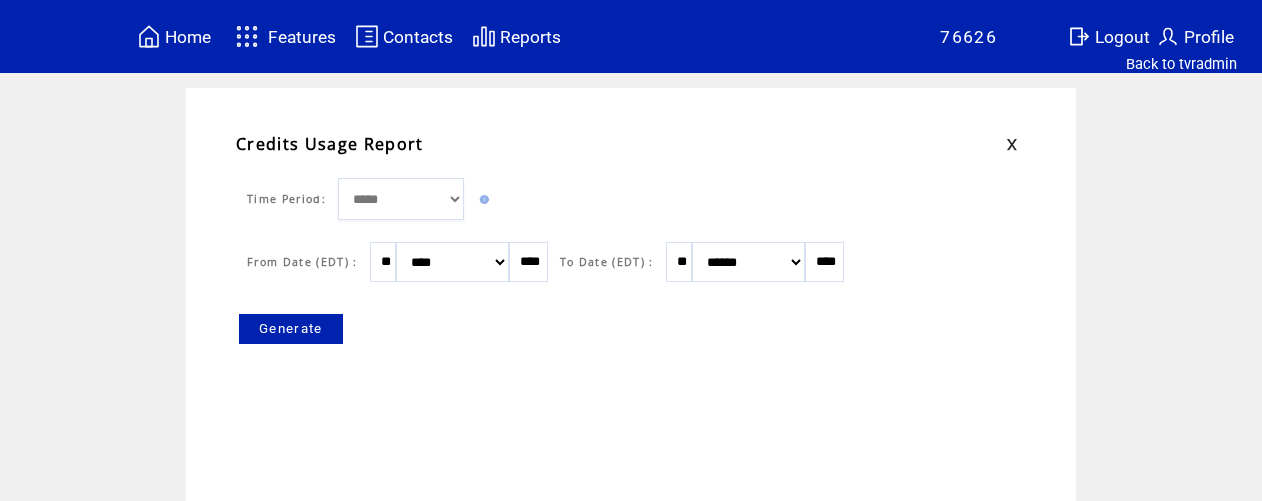 scroll, scrollTop: 0, scrollLeft: 0, axis: both 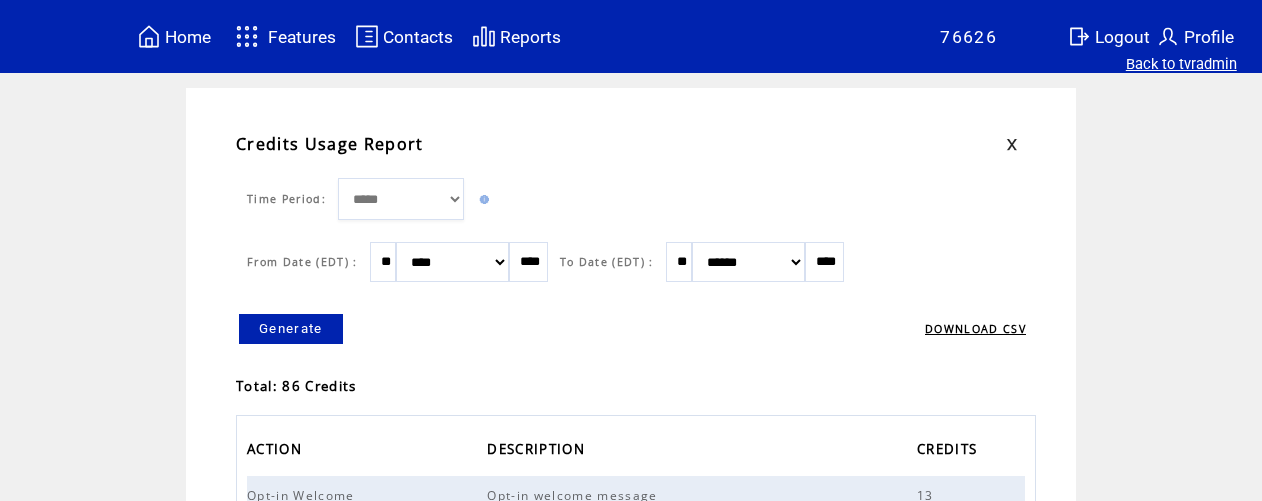 click on "Back to tvradmin" at bounding box center (1181, 64) 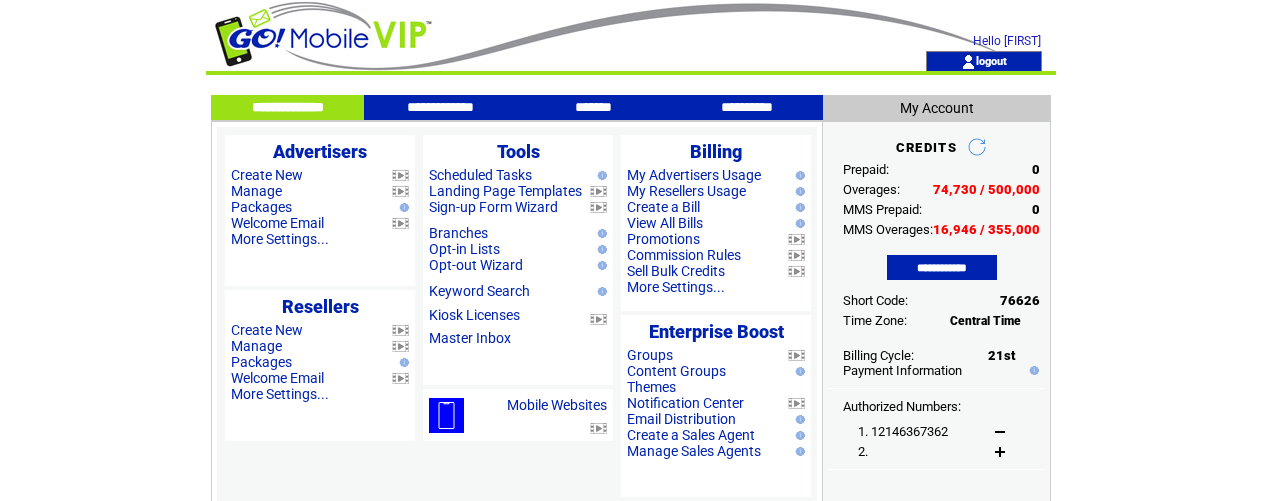 scroll, scrollTop: 0, scrollLeft: 0, axis: both 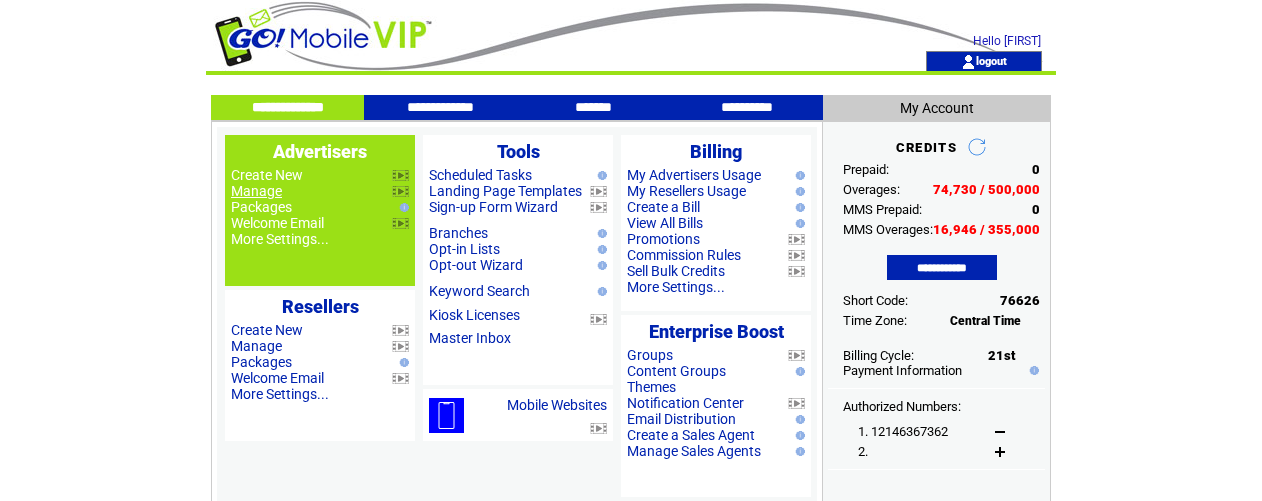 click on "Manage" at bounding box center (256, 191) 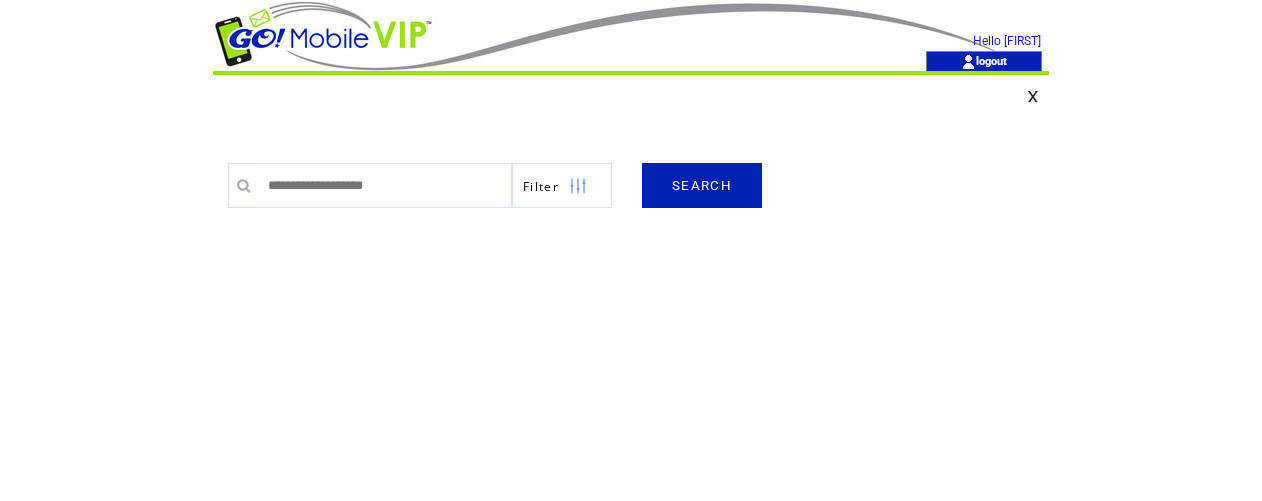 scroll, scrollTop: 0, scrollLeft: 0, axis: both 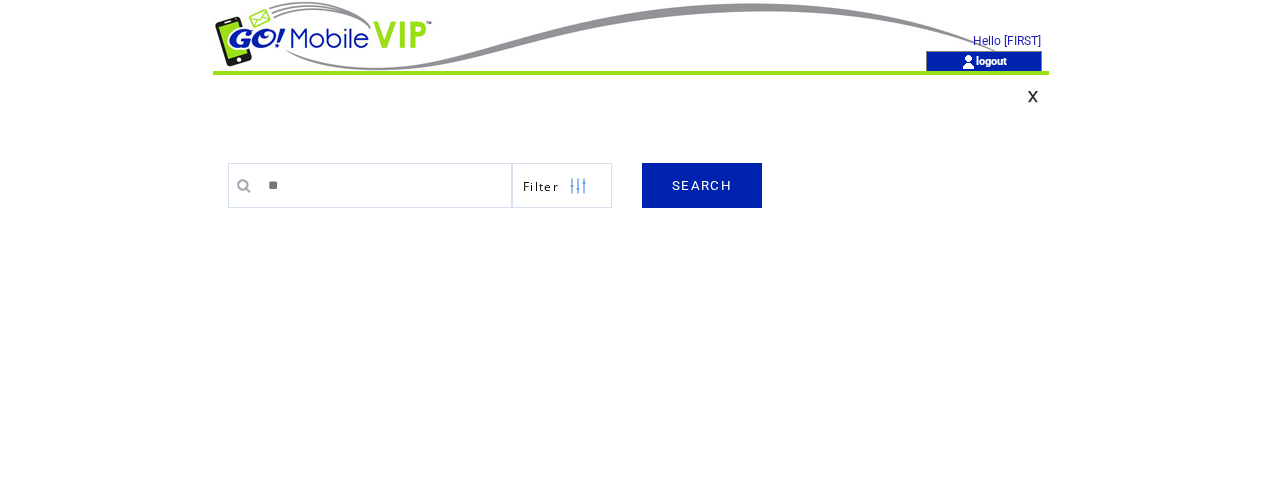 type on "******" 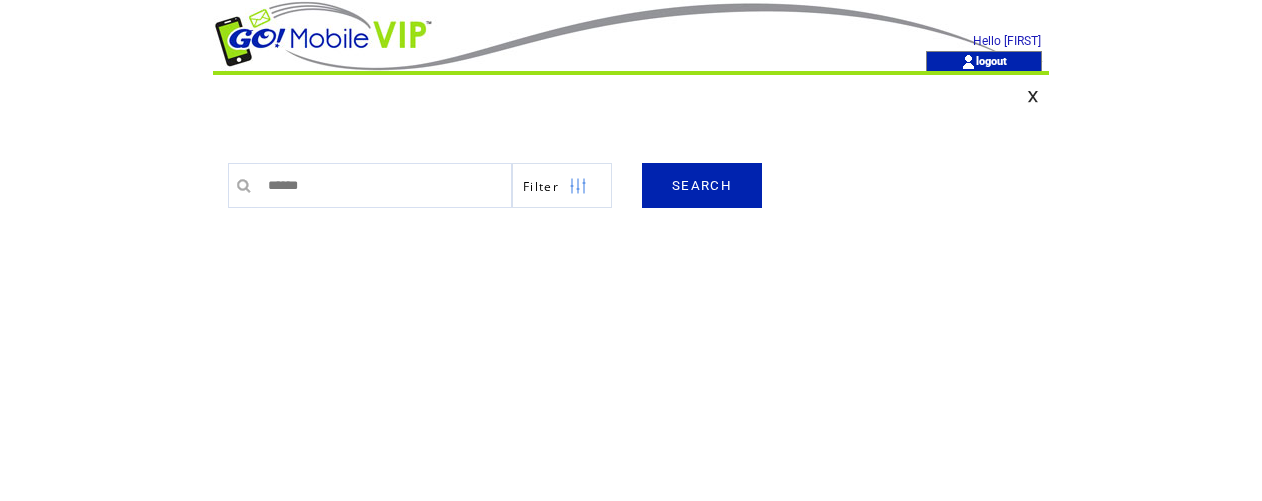 click on "SEARCH" at bounding box center (702, 185) 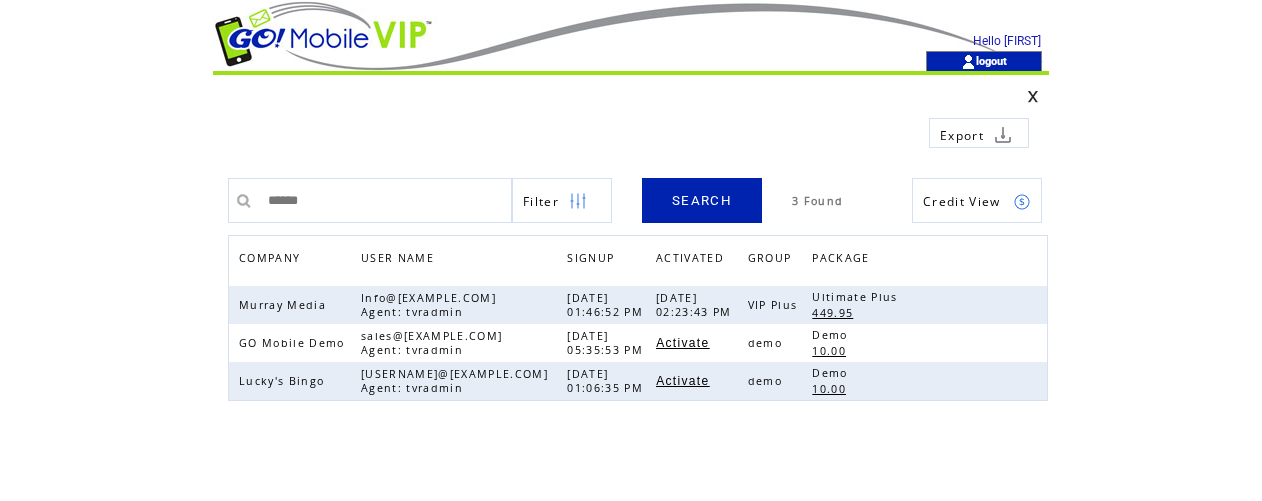 scroll, scrollTop: 0, scrollLeft: 0, axis: both 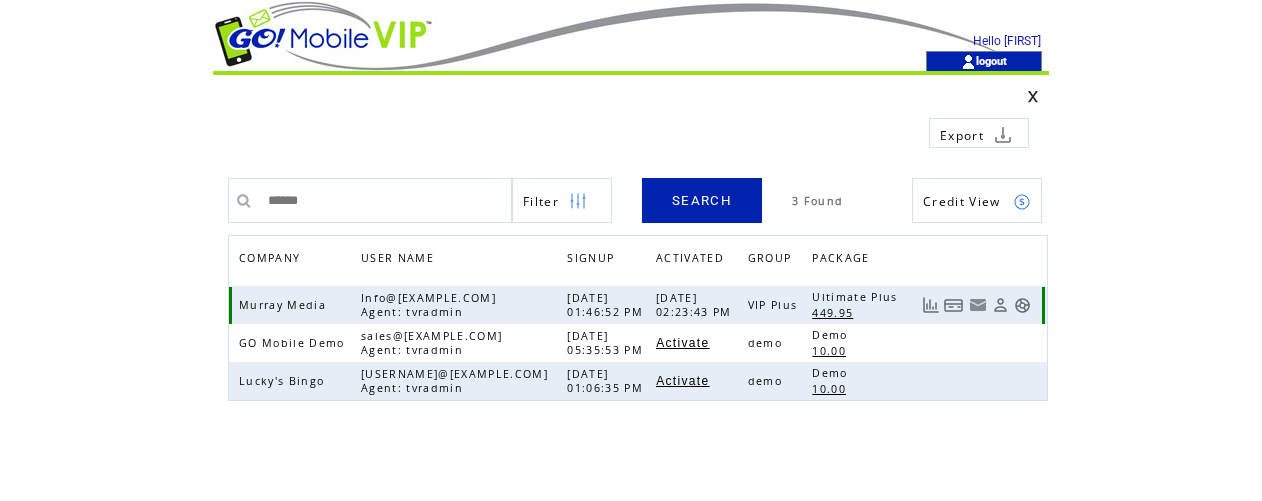 click at bounding box center (1022, 305) 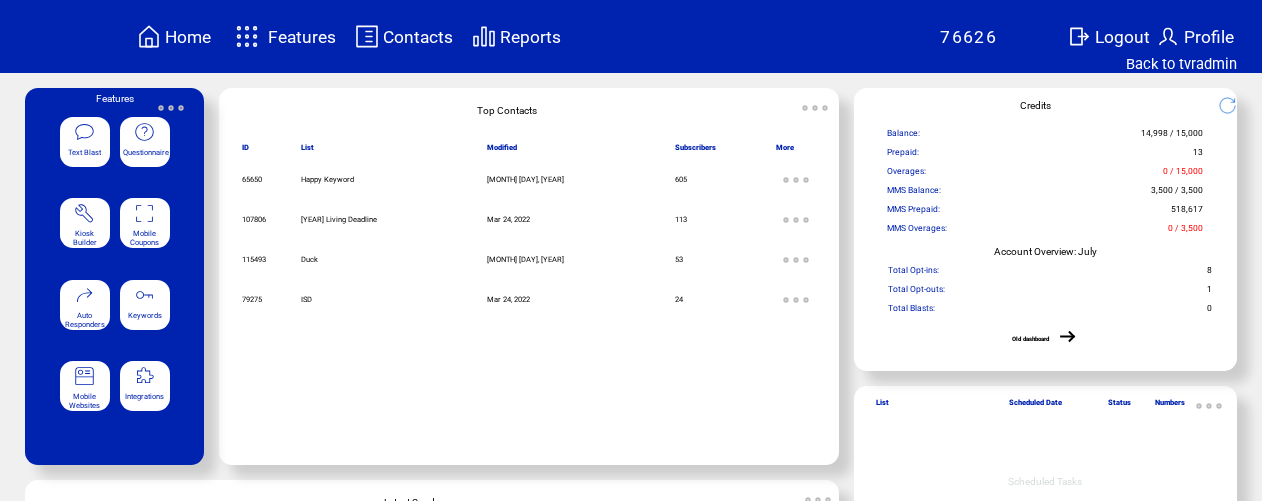 scroll, scrollTop: 0, scrollLeft: 0, axis: both 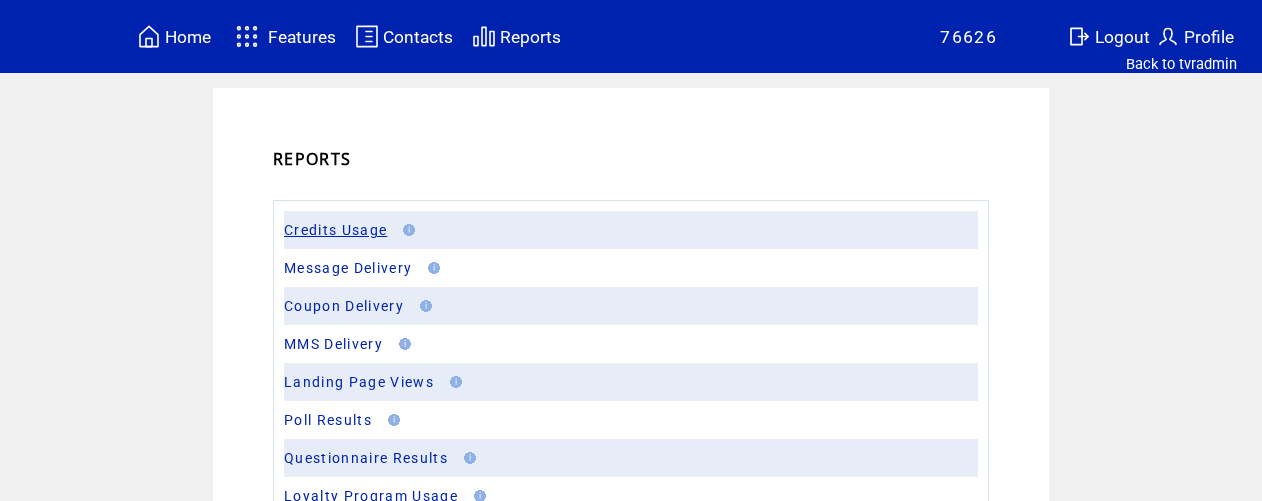 click on "Credits Usage" at bounding box center [335, 230] 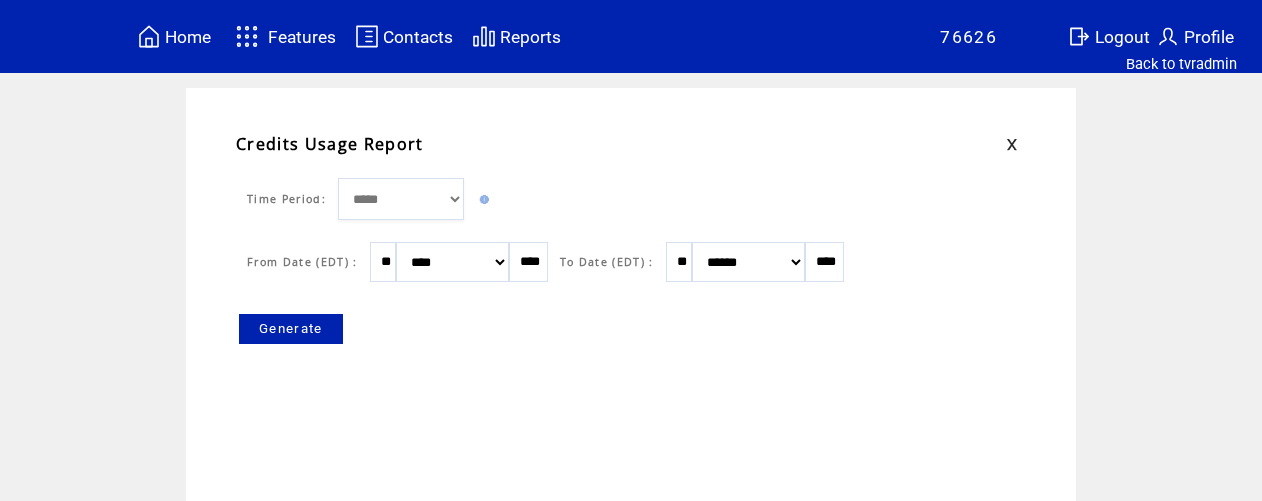 scroll, scrollTop: 0, scrollLeft: 0, axis: both 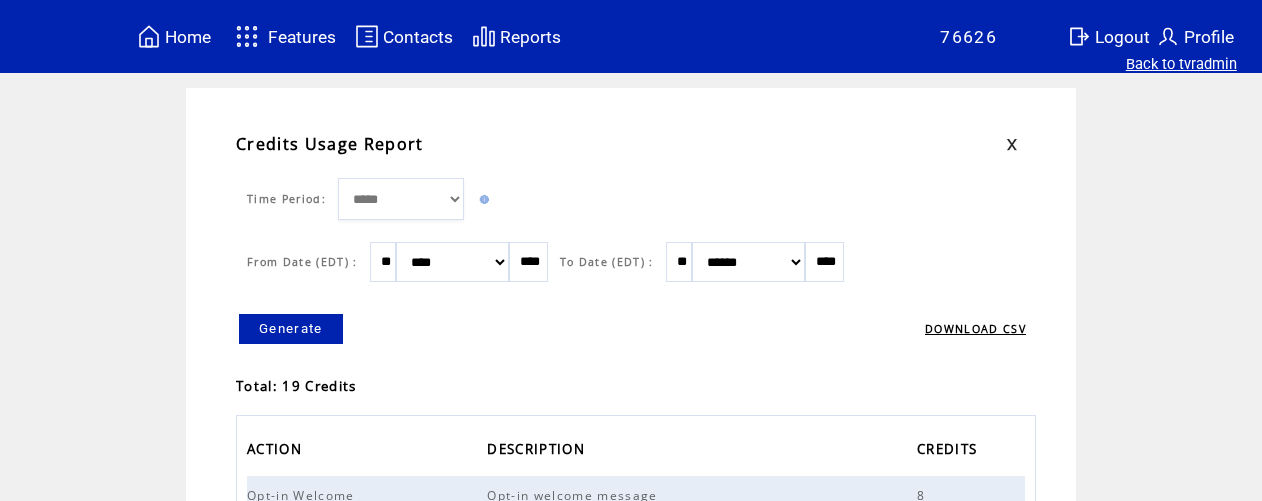 click on "Back to tvradmin" at bounding box center (1181, 64) 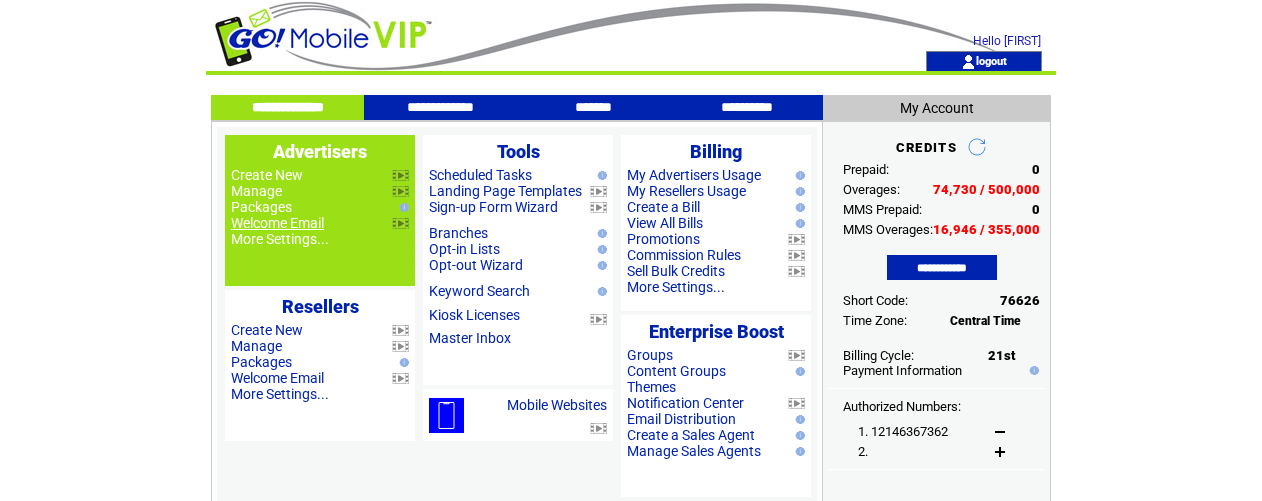 scroll, scrollTop: 0, scrollLeft: 0, axis: both 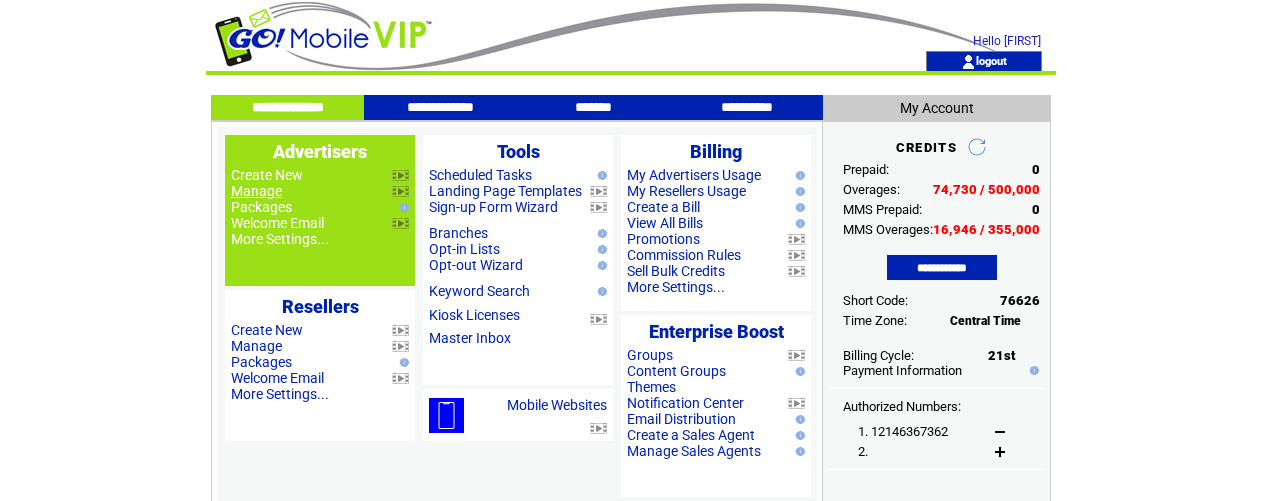 click on "Manage" at bounding box center (256, 191) 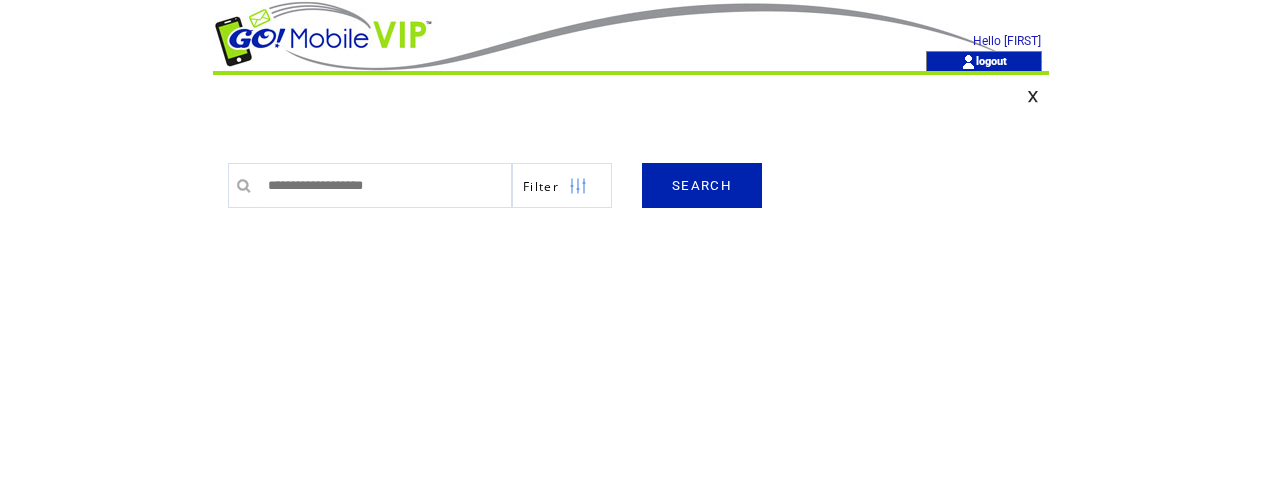 scroll, scrollTop: 0, scrollLeft: 0, axis: both 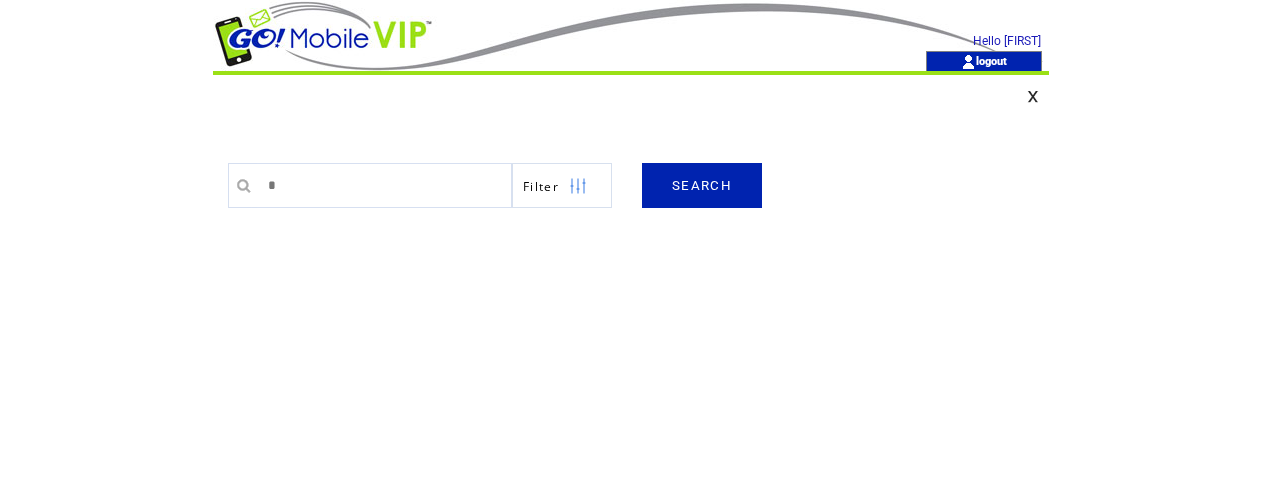 type on "******" 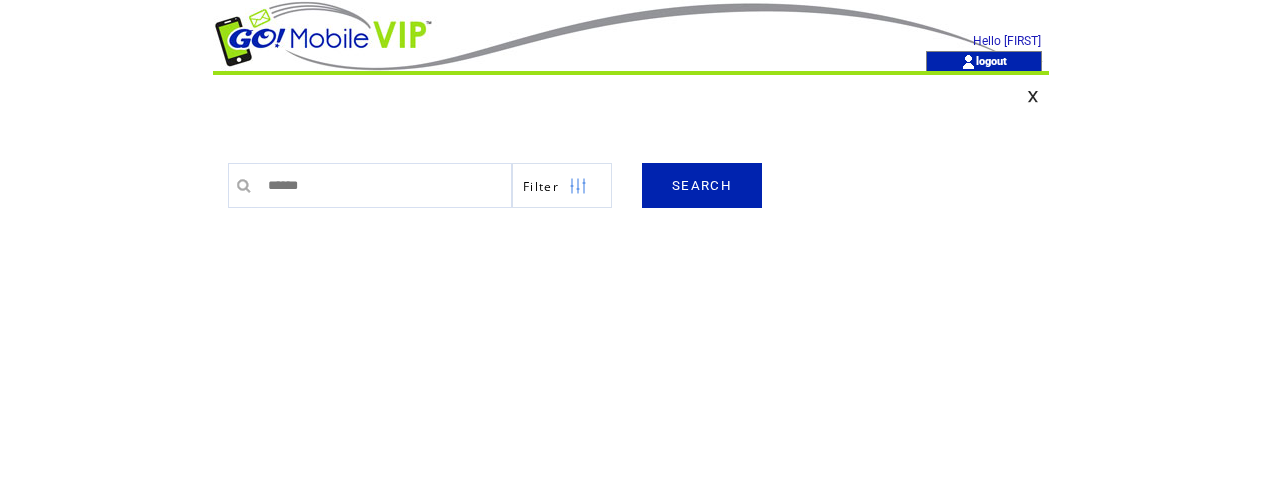 click on "SEARCH" at bounding box center (702, 185) 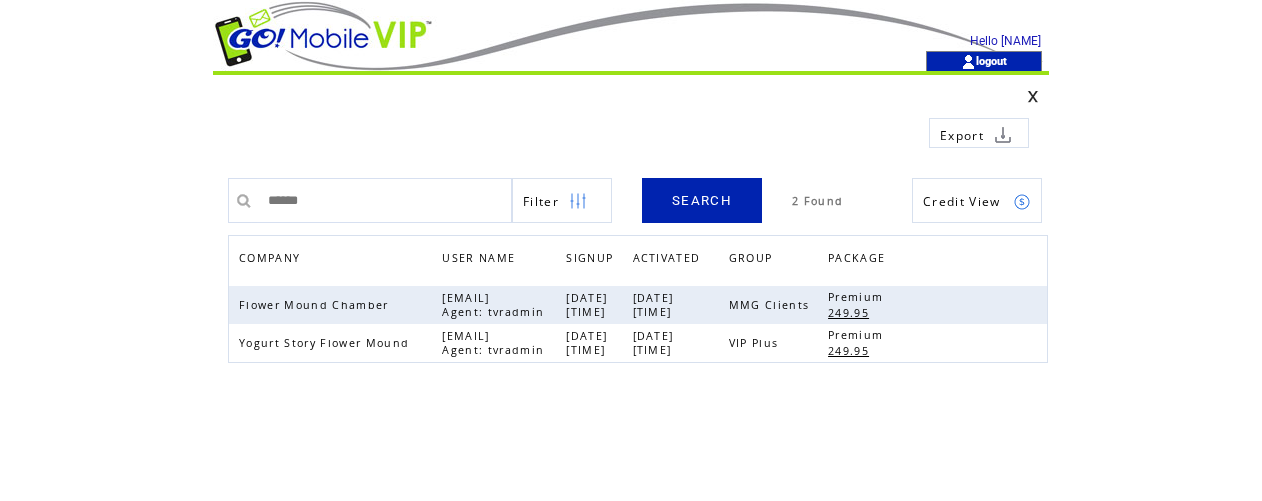 scroll, scrollTop: 0, scrollLeft: 0, axis: both 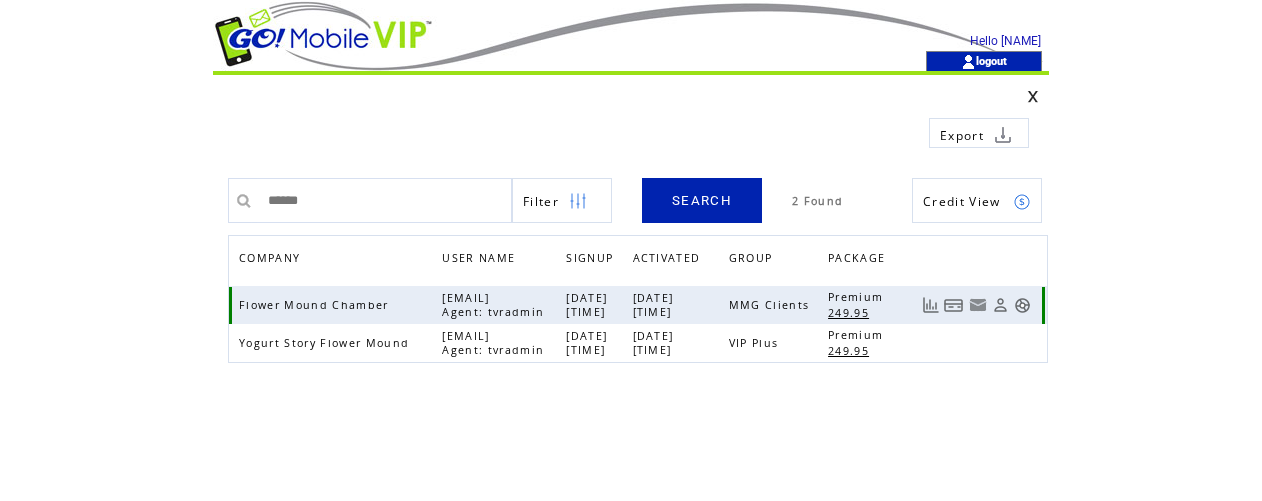 click at bounding box center [1022, 305] 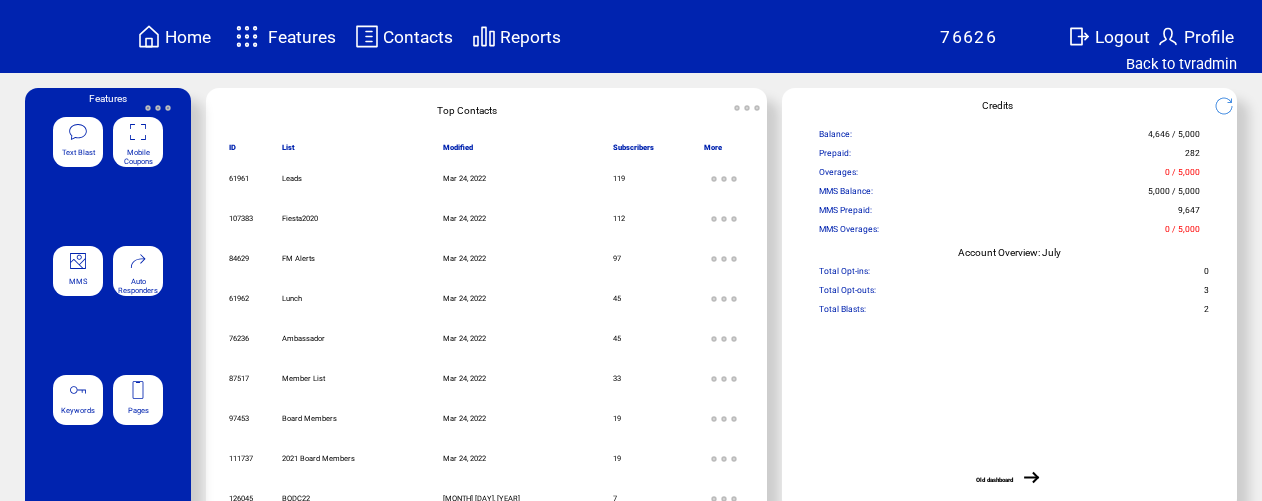 scroll, scrollTop: 0, scrollLeft: 0, axis: both 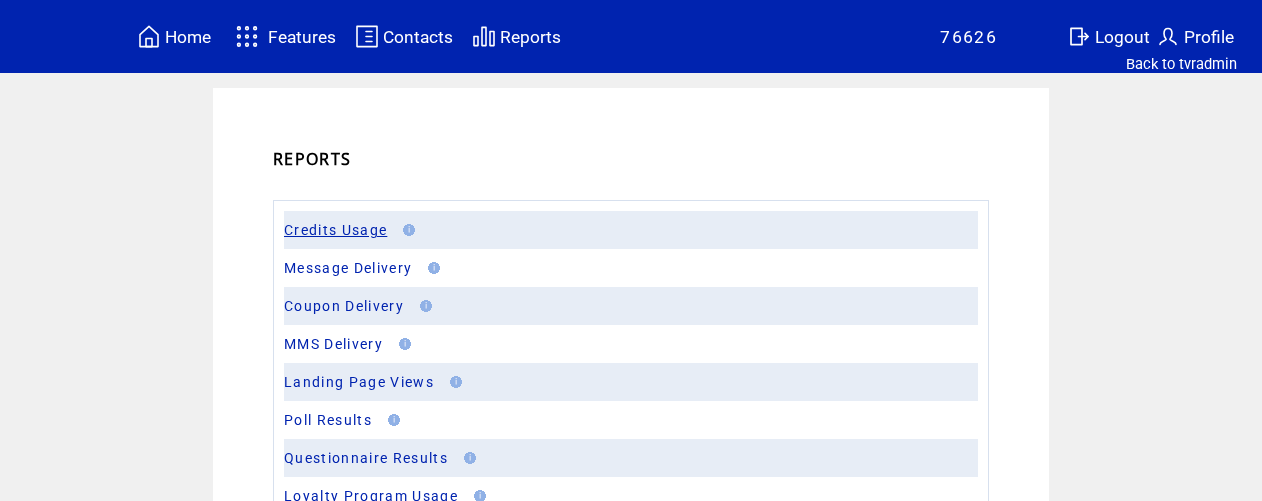 click on "Credits Usage" at bounding box center [335, 230] 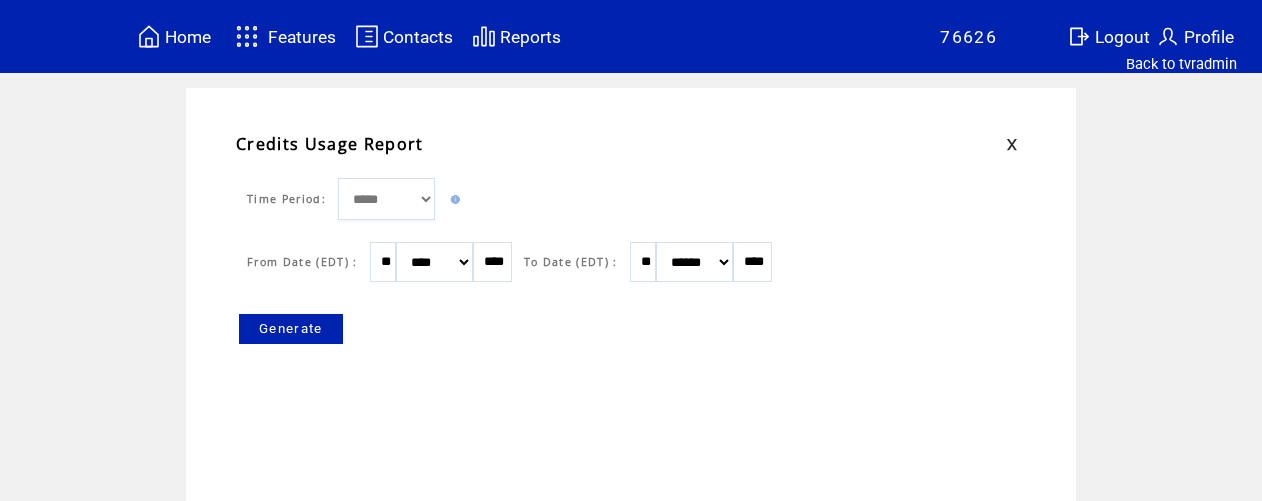 click on "Generate" at bounding box center [291, 329] 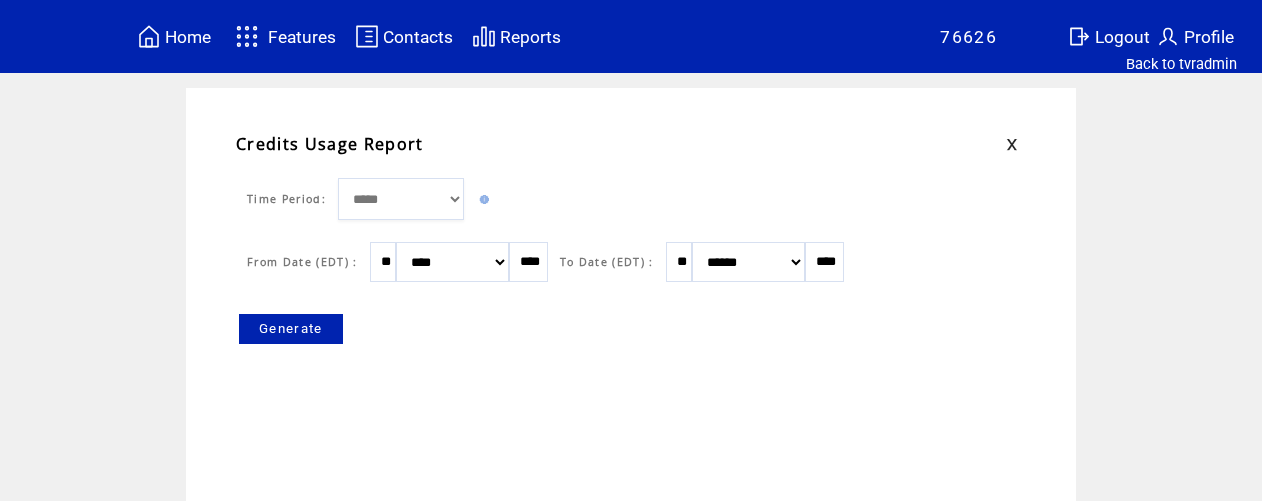 scroll, scrollTop: 0, scrollLeft: 0, axis: both 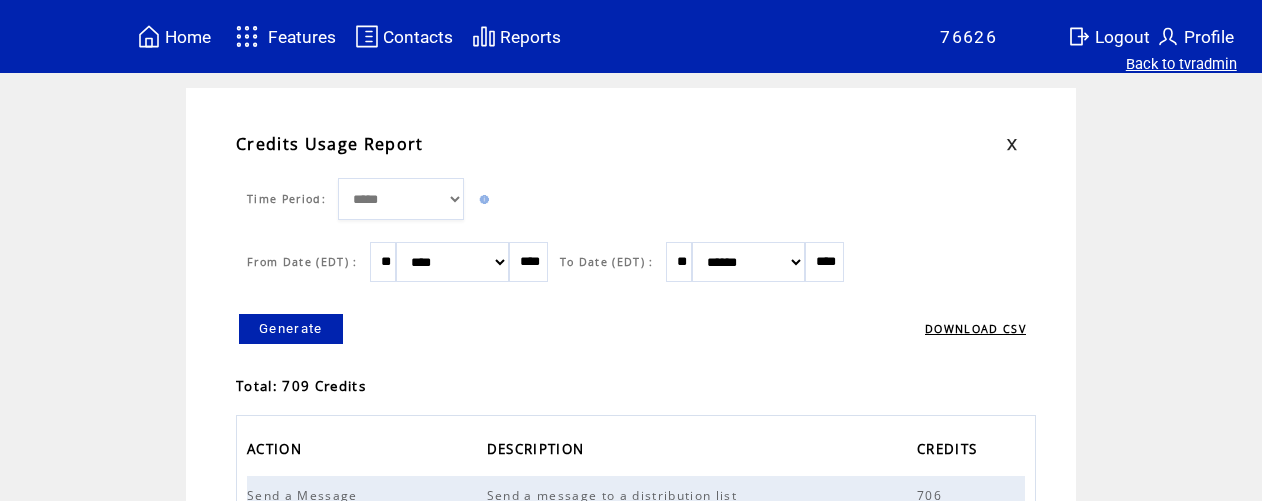 click on "Back to tvradmin" at bounding box center [1181, 64] 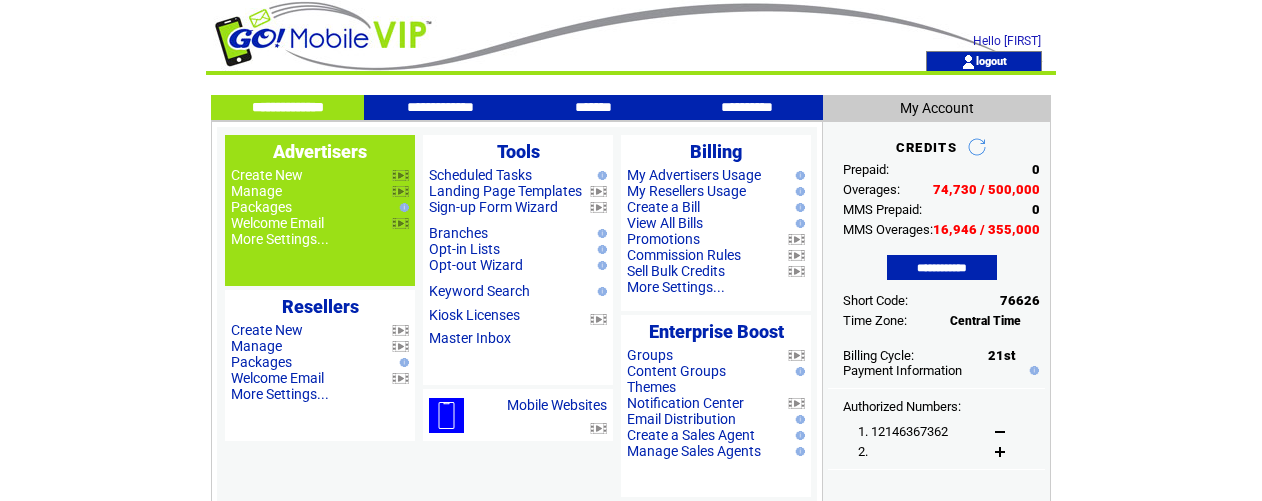 scroll, scrollTop: 0, scrollLeft: 0, axis: both 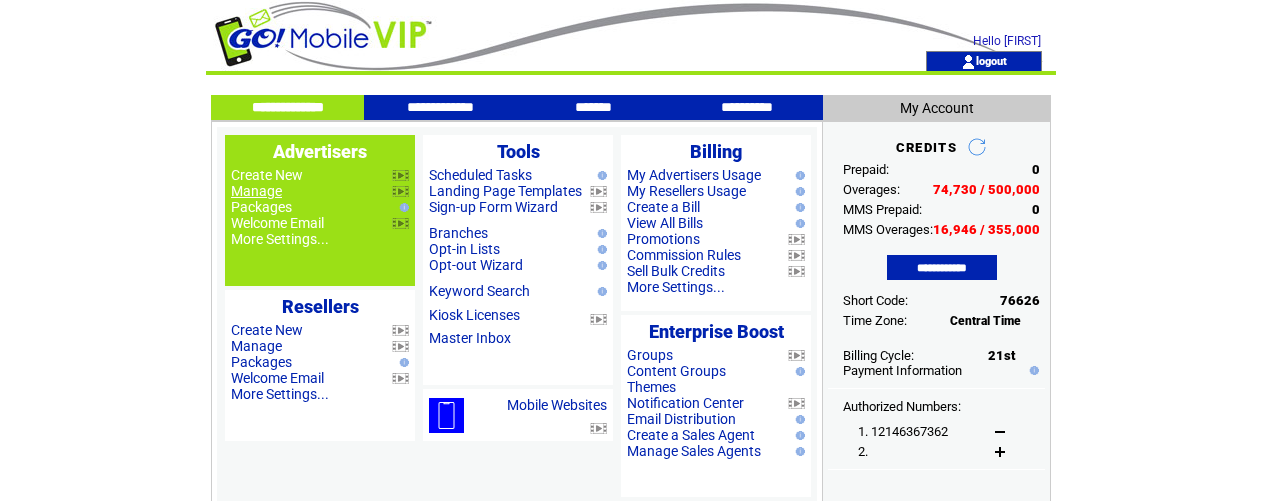 click on "Manage" at bounding box center (256, 191) 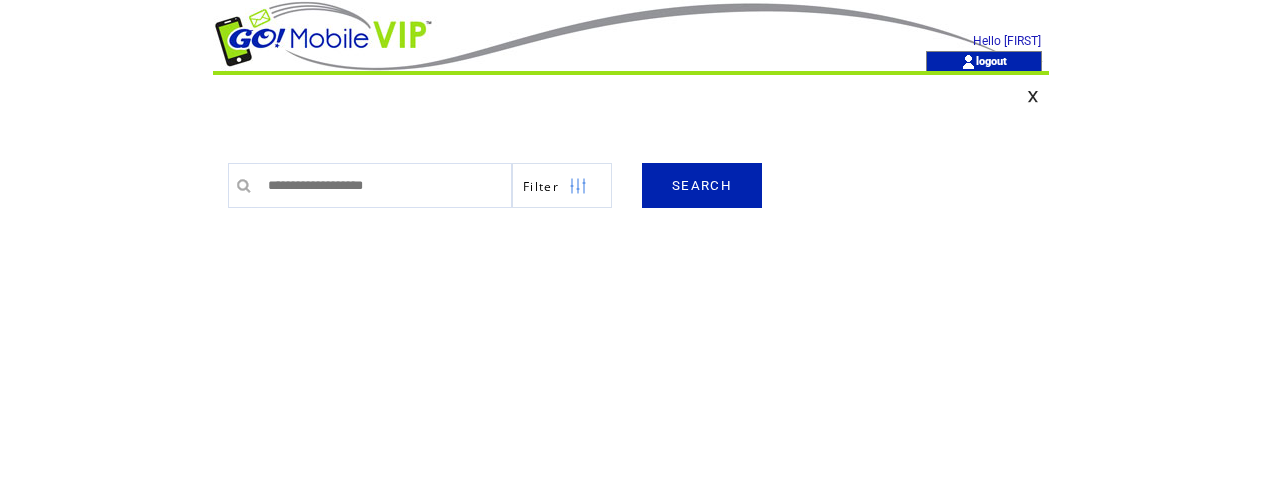 scroll, scrollTop: 0, scrollLeft: 0, axis: both 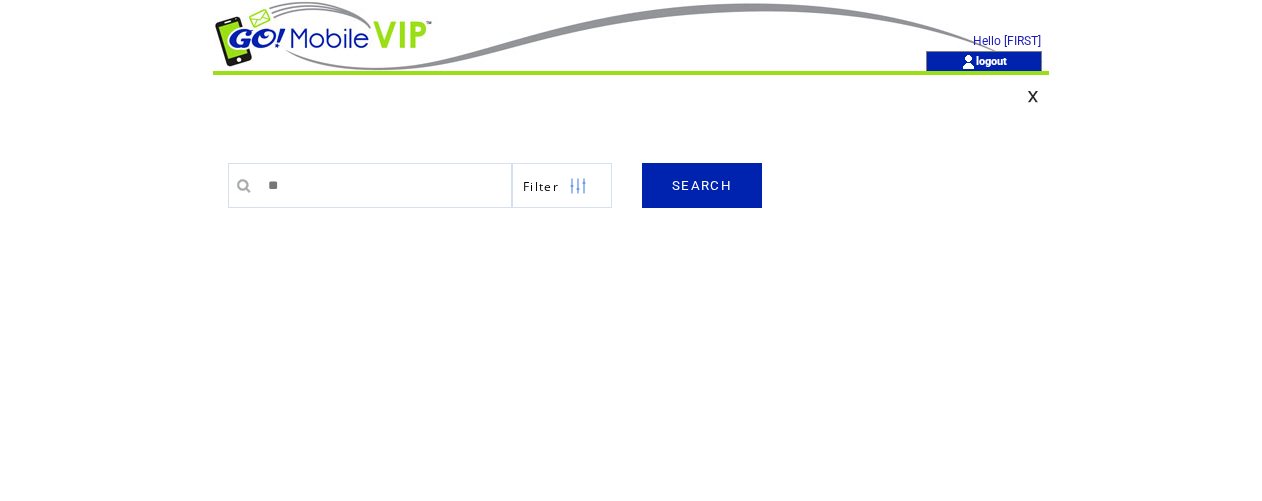 type on "****" 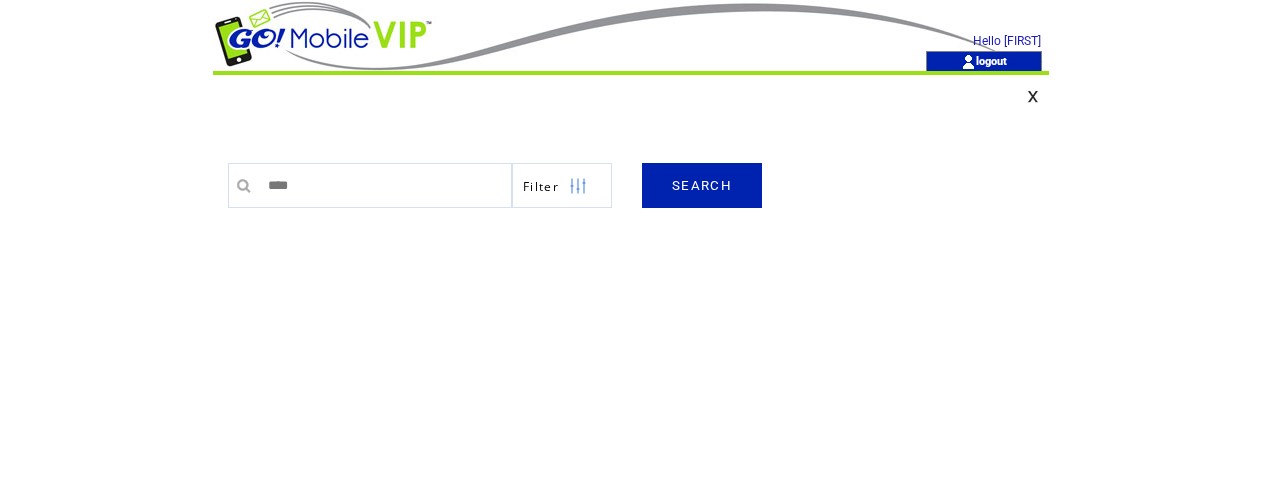 click on "SEARCH" at bounding box center [702, 185] 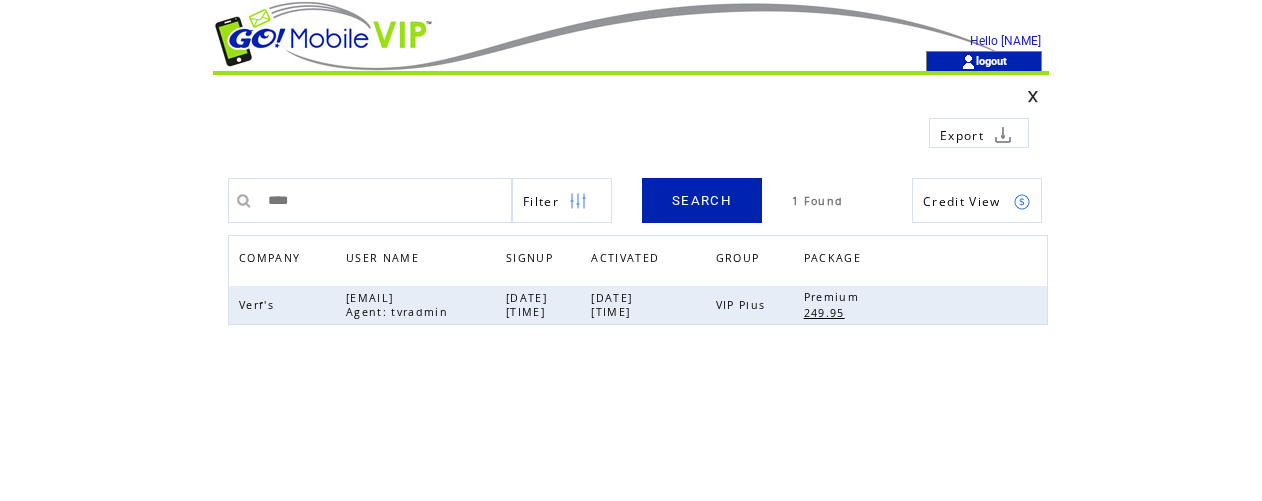 scroll, scrollTop: 0, scrollLeft: 0, axis: both 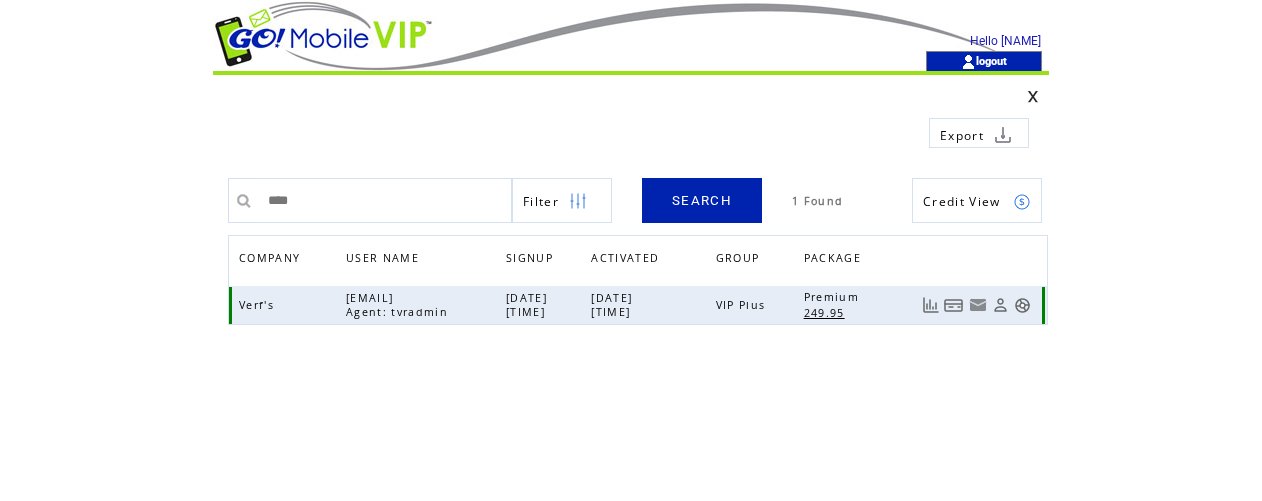 click at bounding box center (1022, 305) 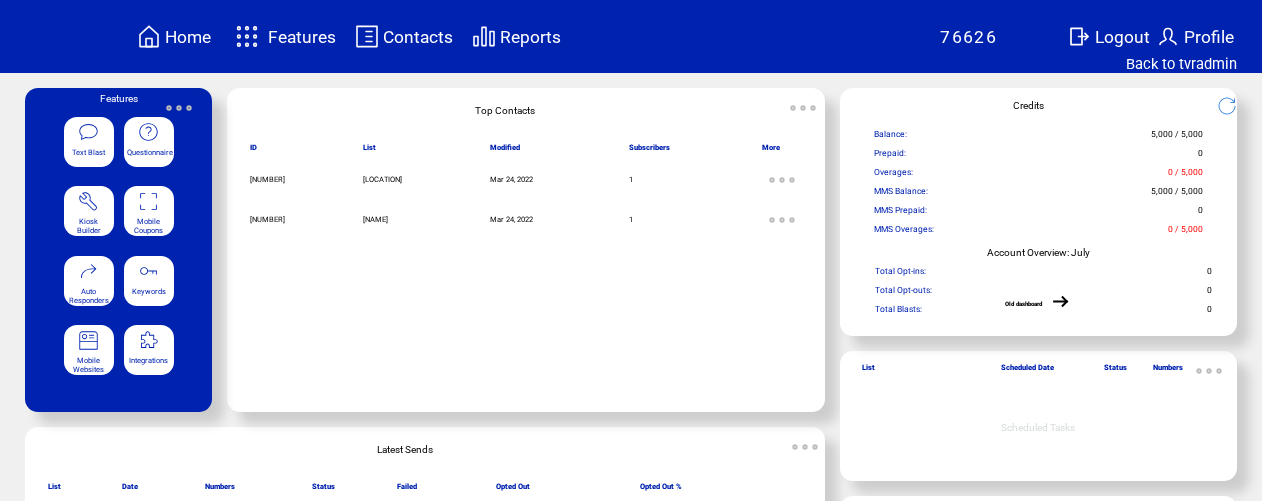 scroll, scrollTop: 0, scrollLeft: 0, axis: both 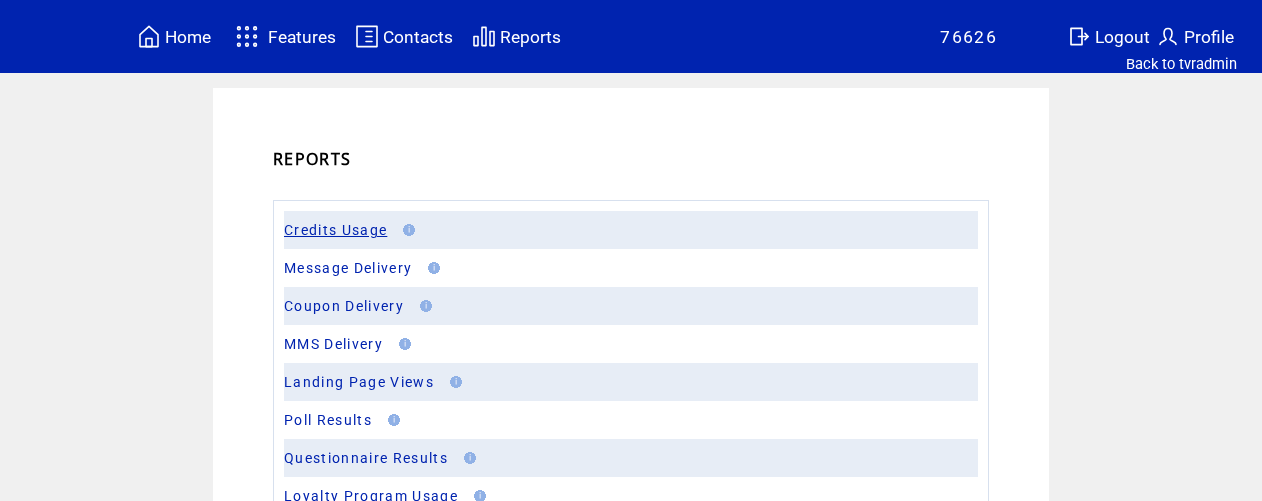 click on "Credits Usage" at bounding box center (335, 230) 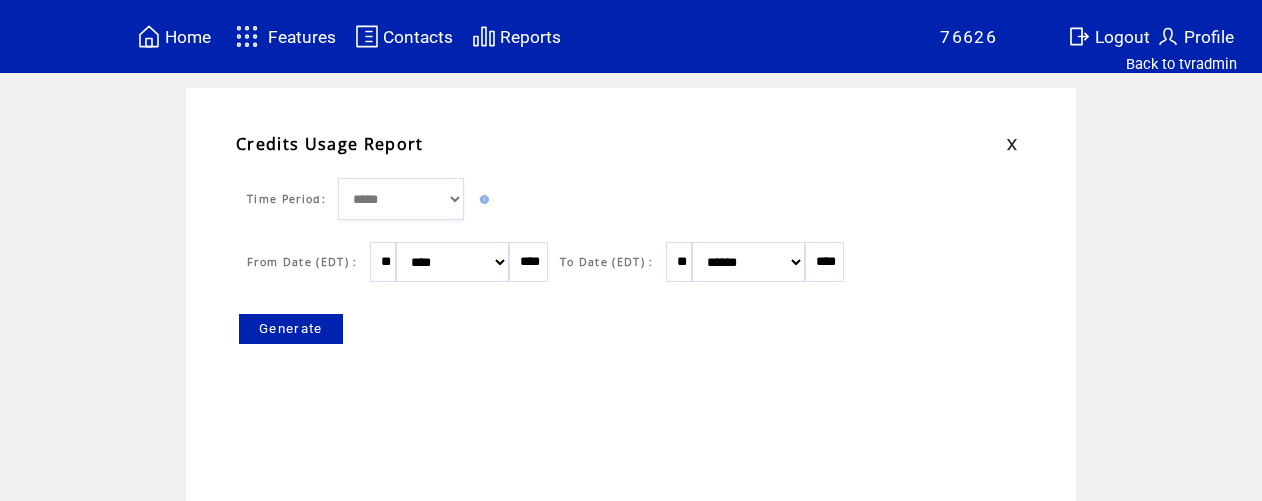 scroll, scrollTop: 0, scrollLeft: 0, axis: both 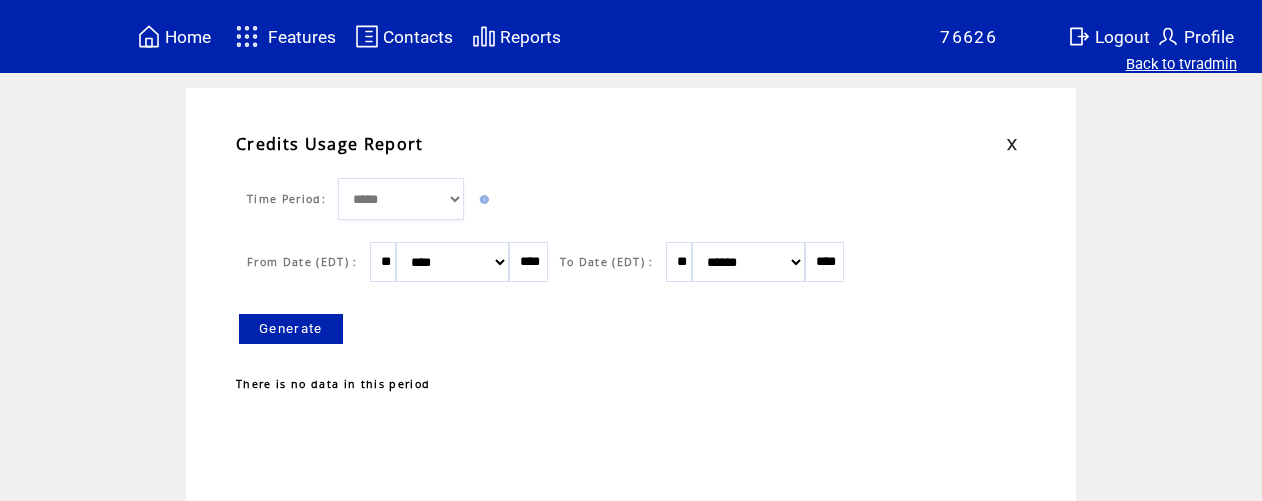 click on "Back to tvradmin" at bounding box center [1181, 64] 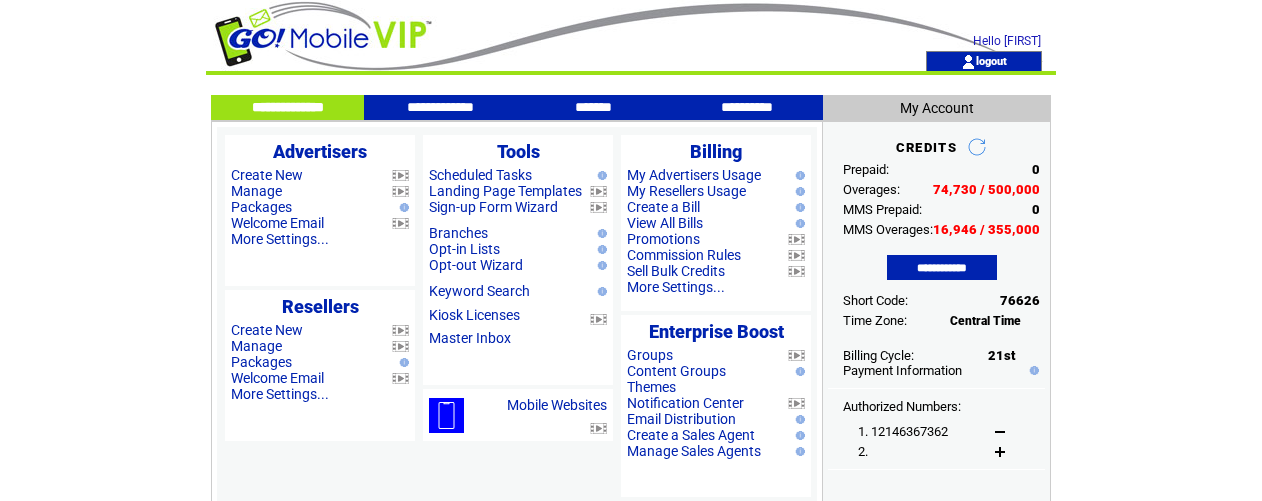 scroll, scrollTop: 0, scrollLeft: 0, axis: both 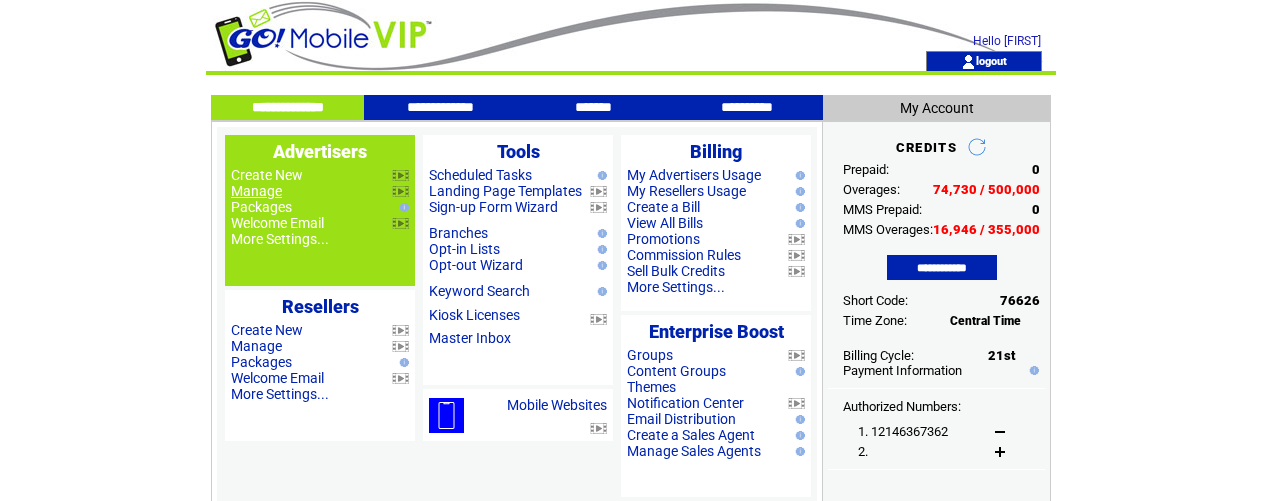 click on "Manage" at bounding box center (256, 191) 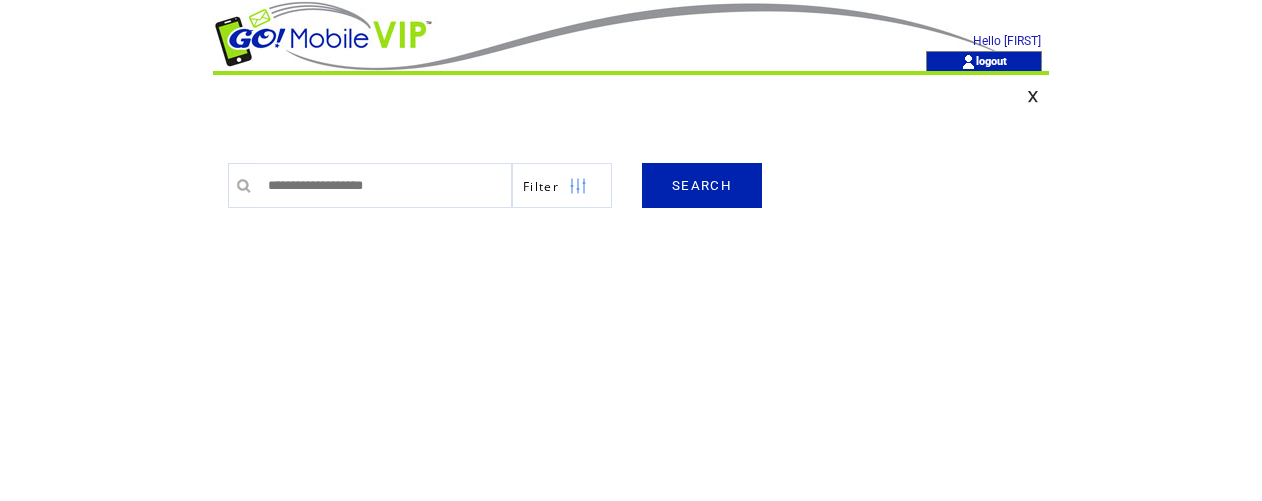 scroll, scrollTop: 0, scrollLeft: 0, axis: both 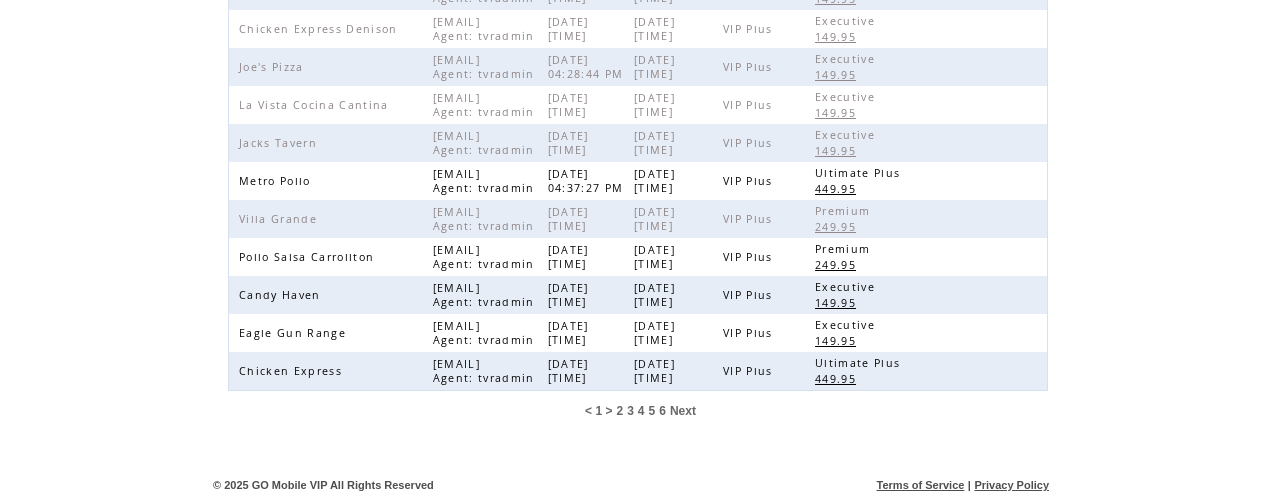 click on "6" at bounding box center [662, 411] 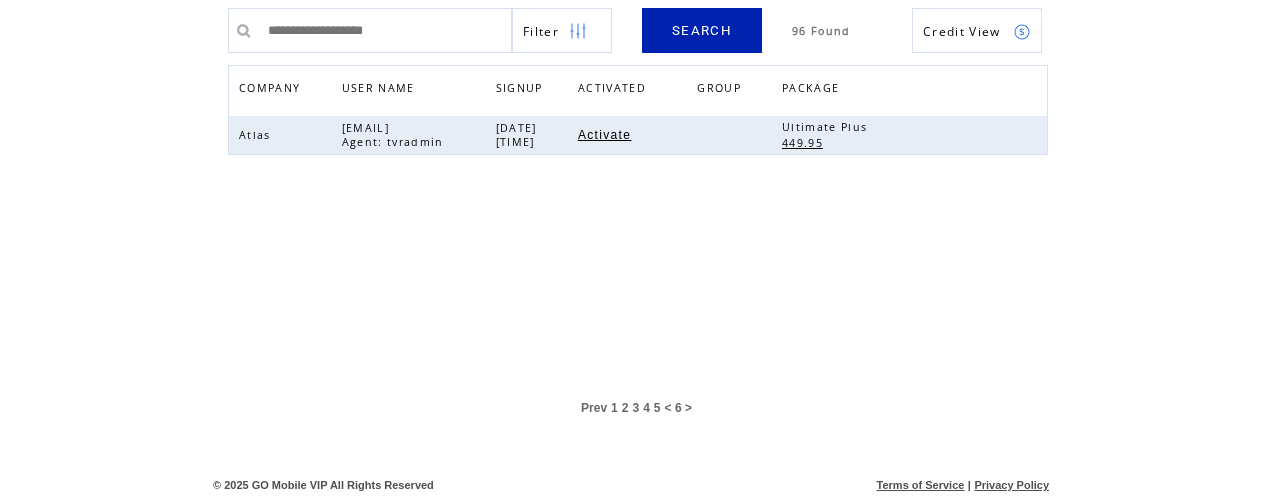 scroll, scrollTop: 171, scrollLeft: 0, axis: vertical 